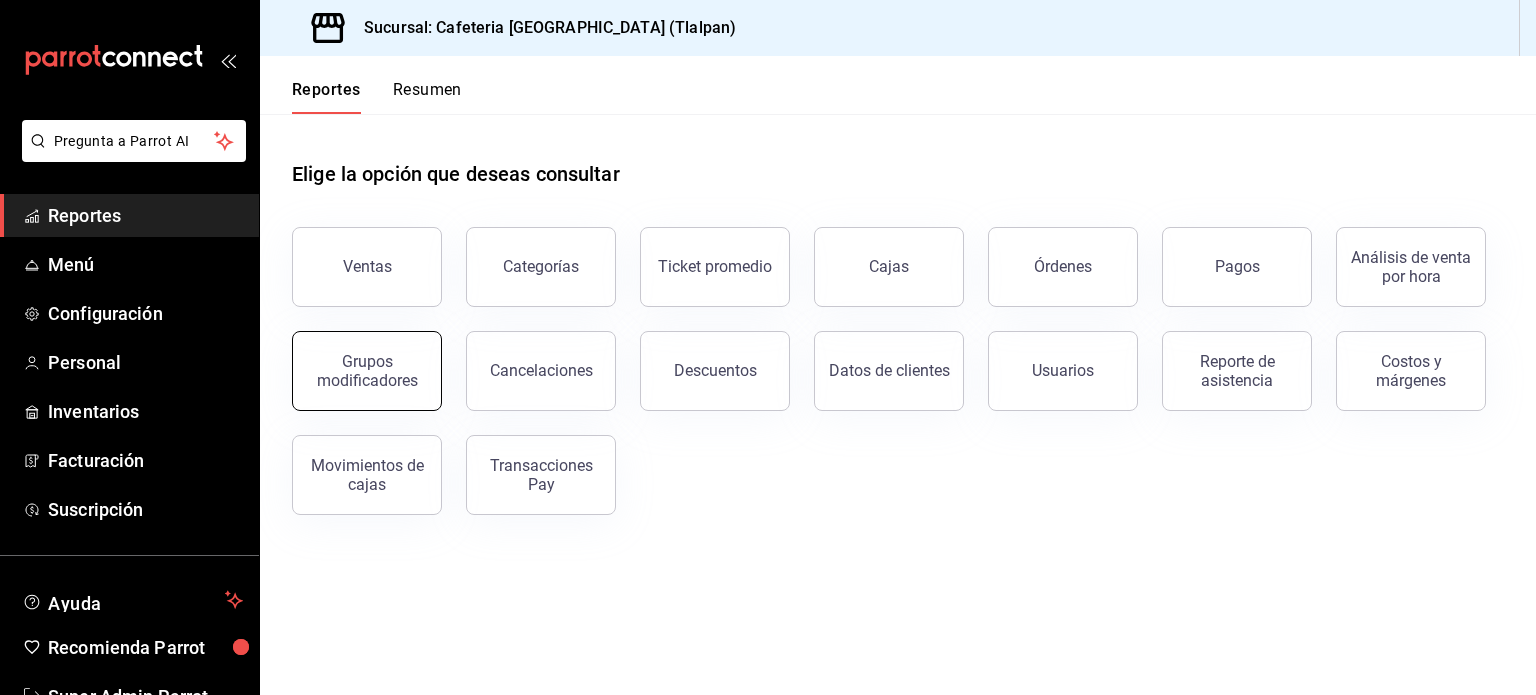 scroll, scrollTop: 0, scrollLeft: 0, axis: both 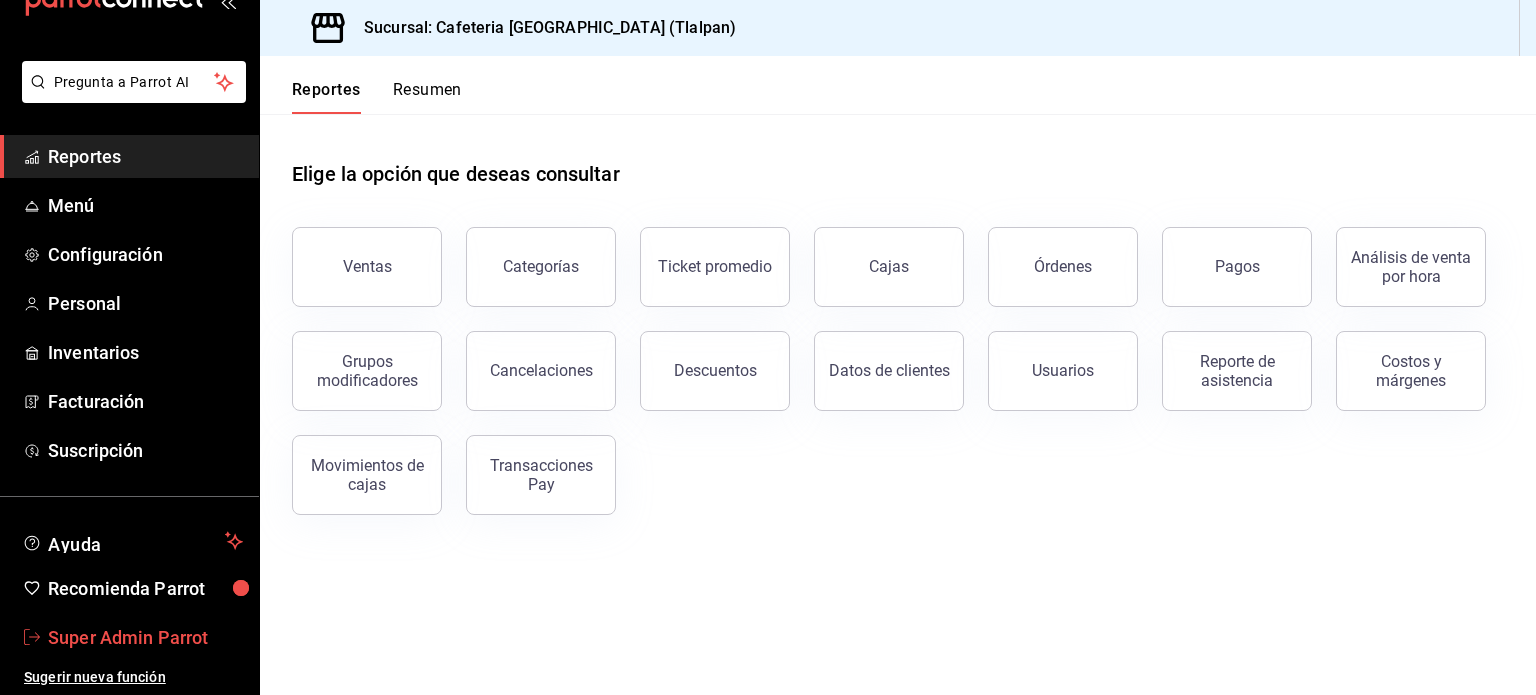 click on "Super Admin Parrot" at bounding box center (145, 637) 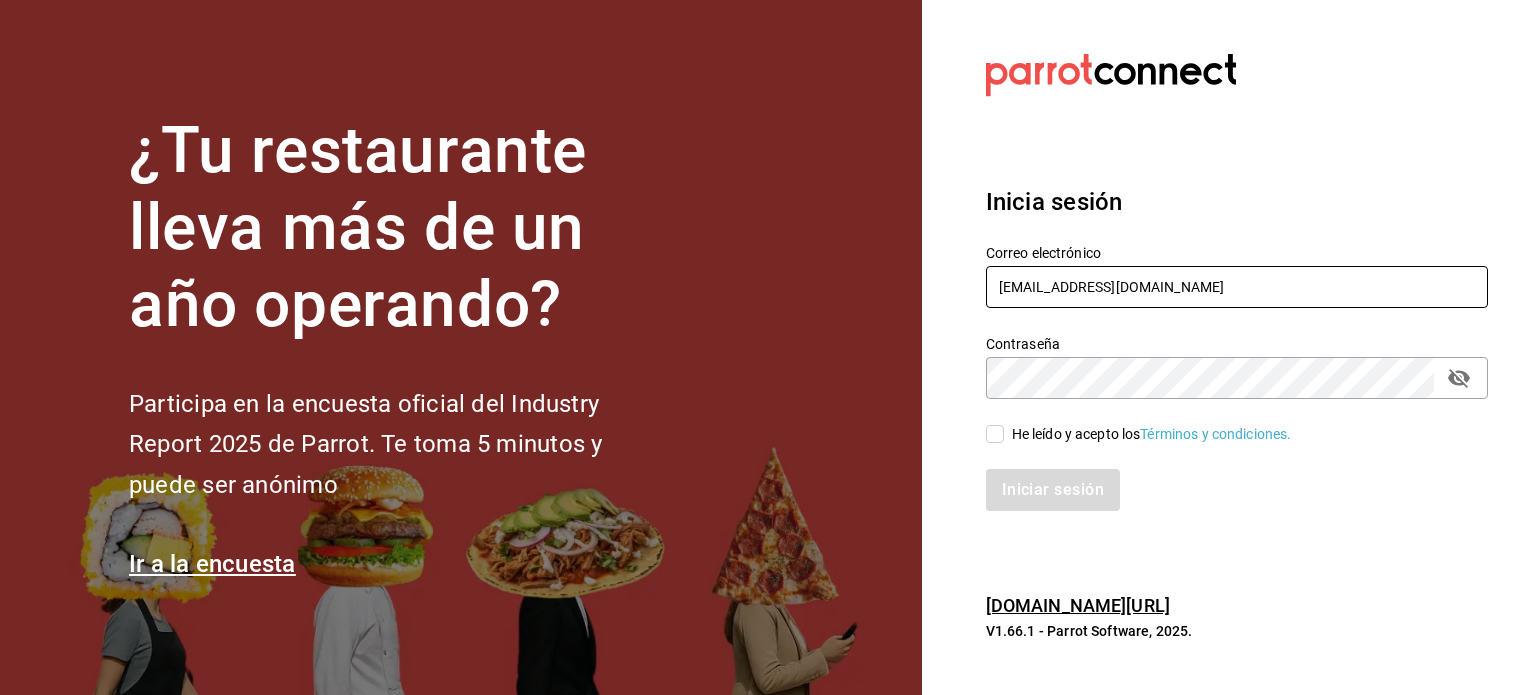 click on "[EMAIL_ADDRESS][DOMAIN_NAME]" at bounding box center [1237, 287] 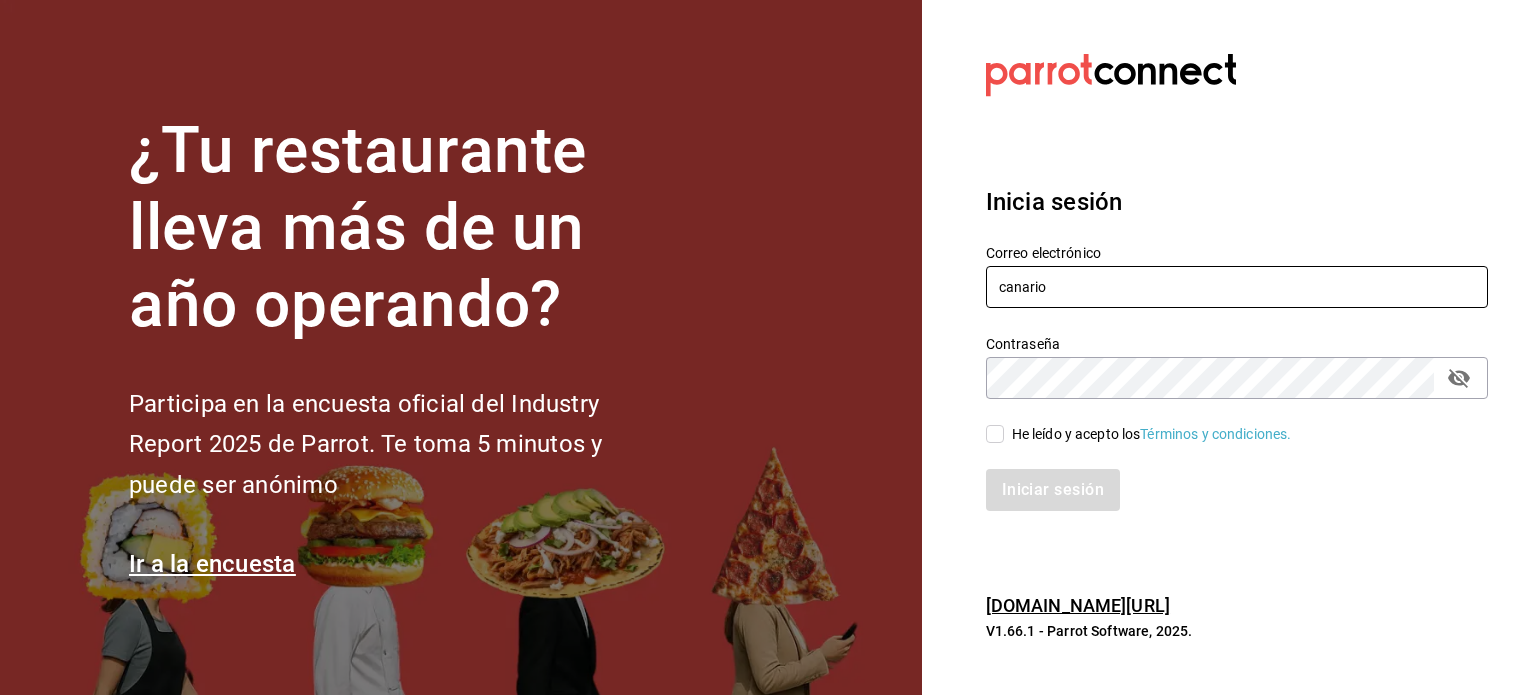 type on "[EMAIL_ADDRESS][DOMAIN_NAME]" 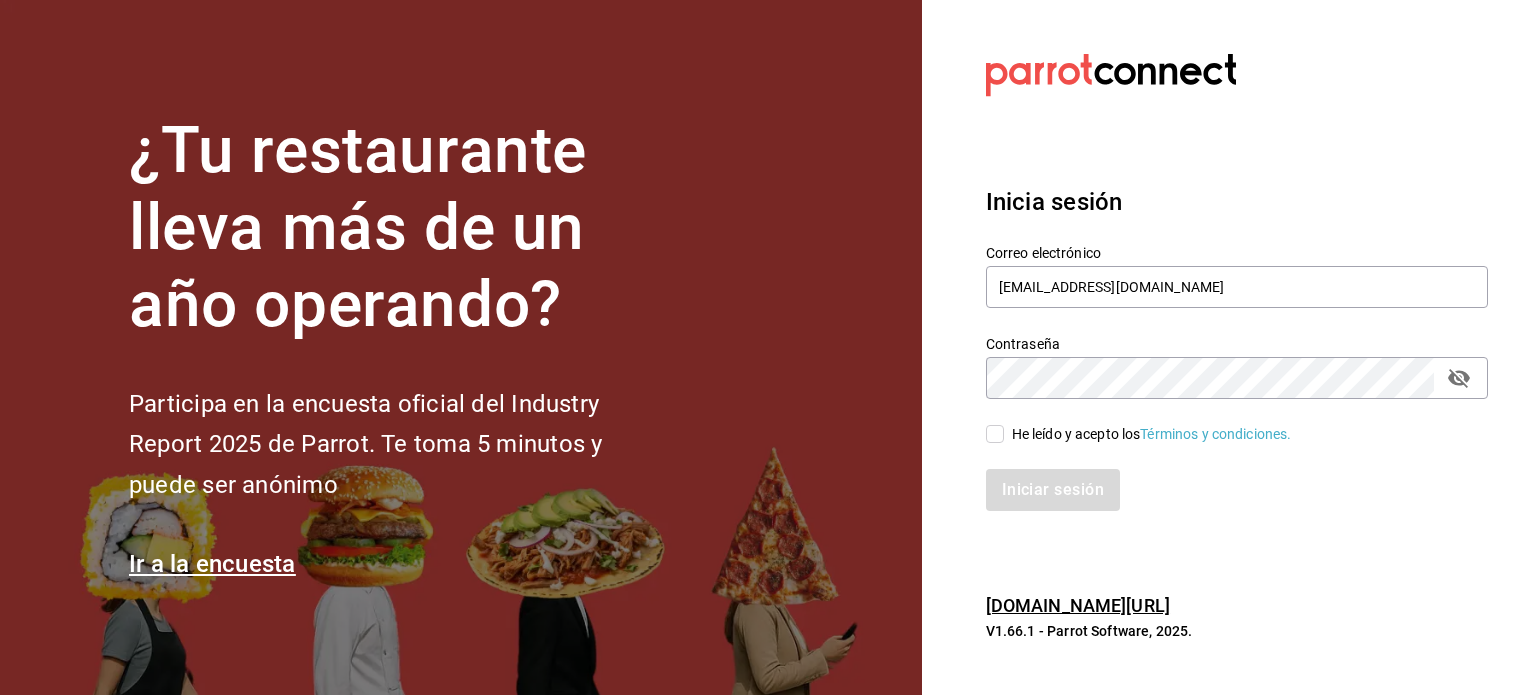 click on "He leído y acepto los  Términos y condiciones." at bounding box center (995, 434) 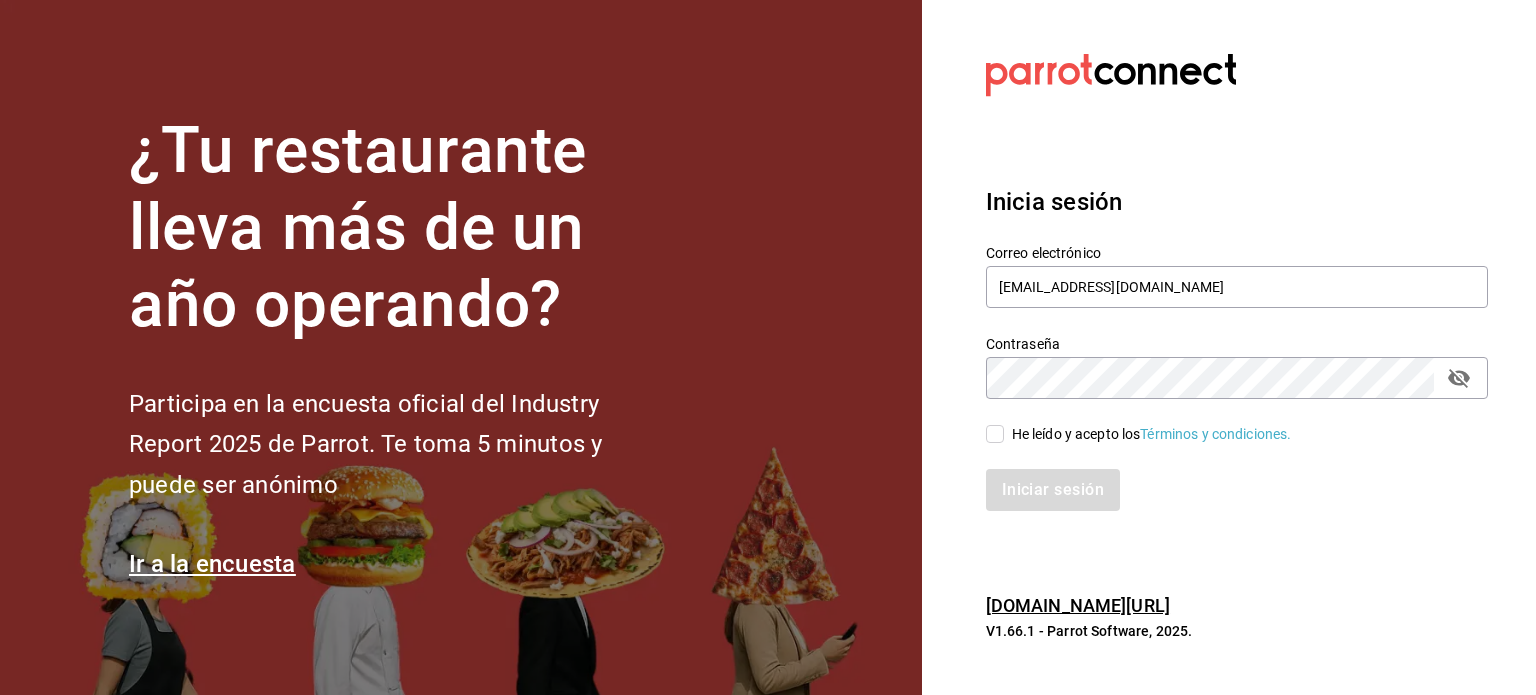 checkbox on "true" 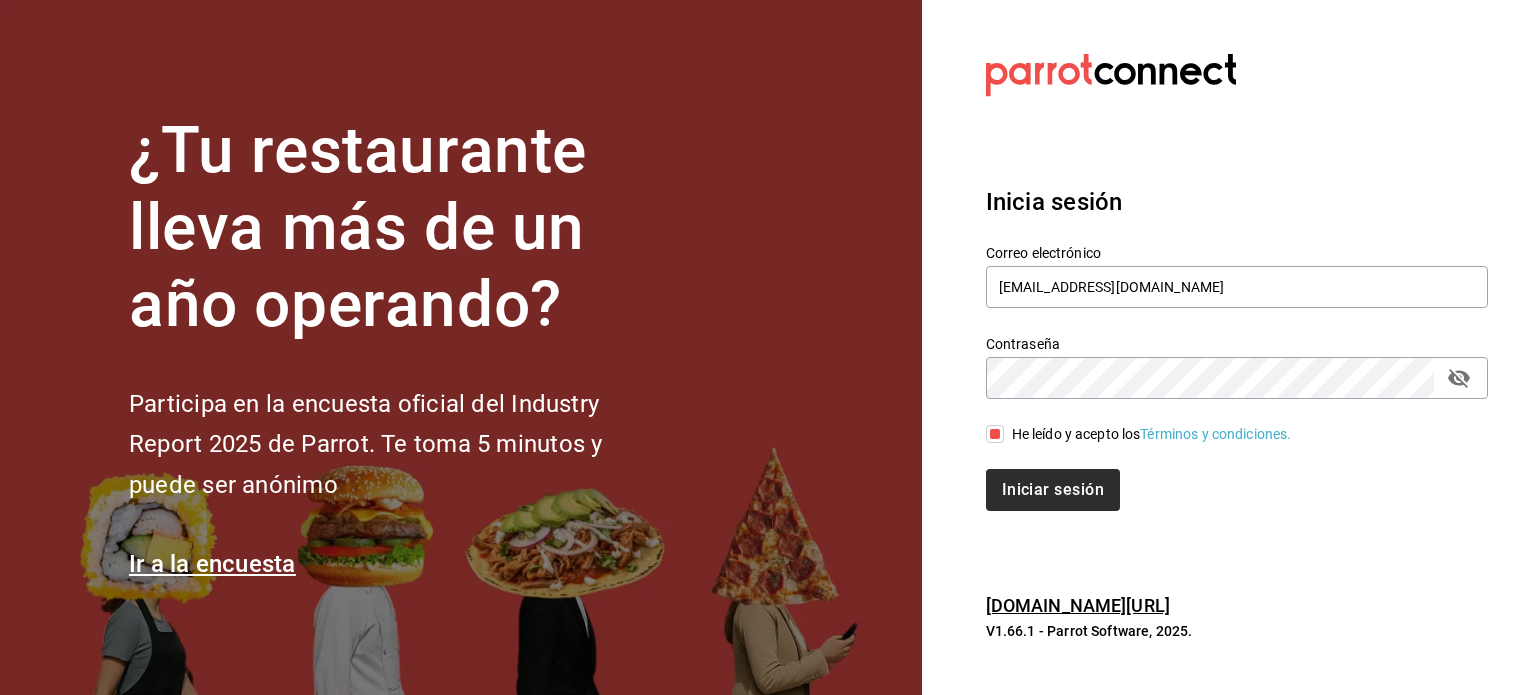 click on "Iniciar sesión" at bounding box center [1053, 490] 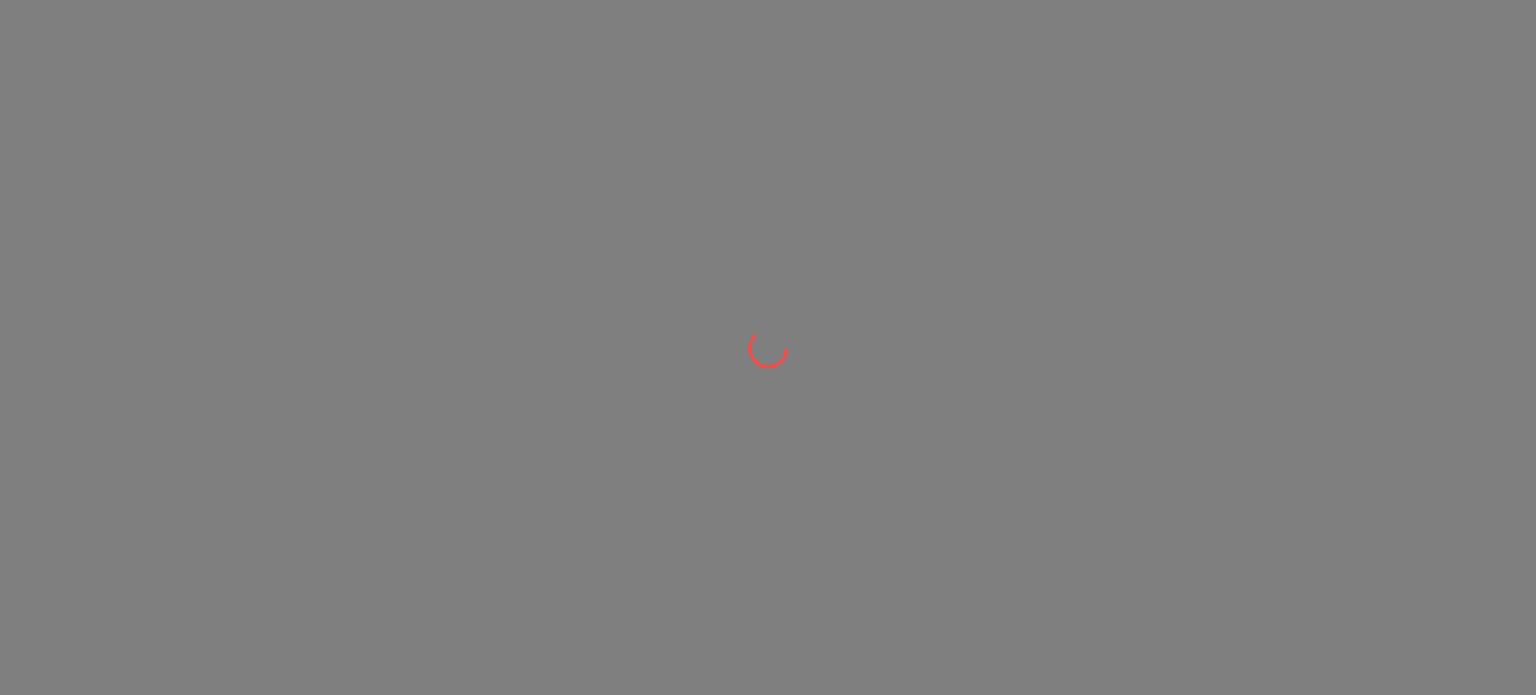 scroll, scrollTop: 0, scrollLeft: 0, axis: both 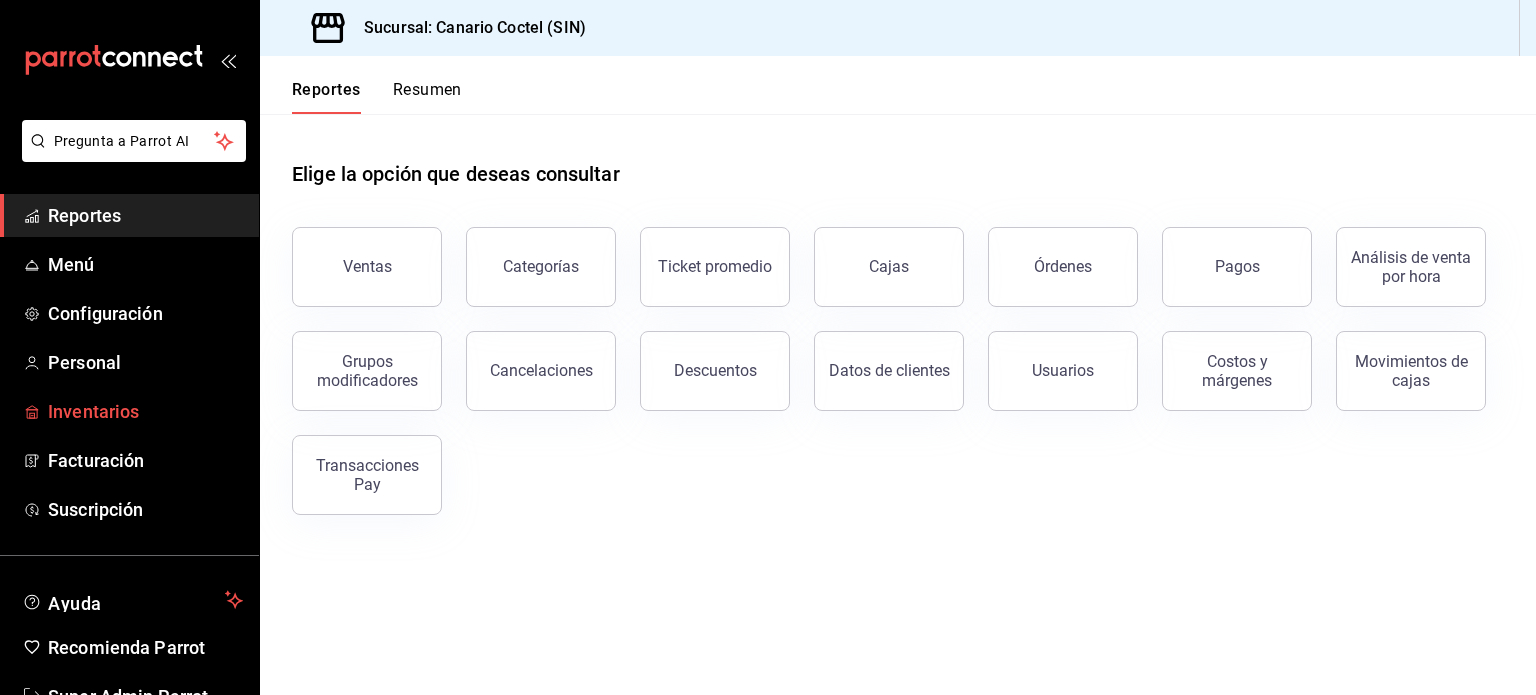 click on "Inventarios" at bounding box center [145, 411] 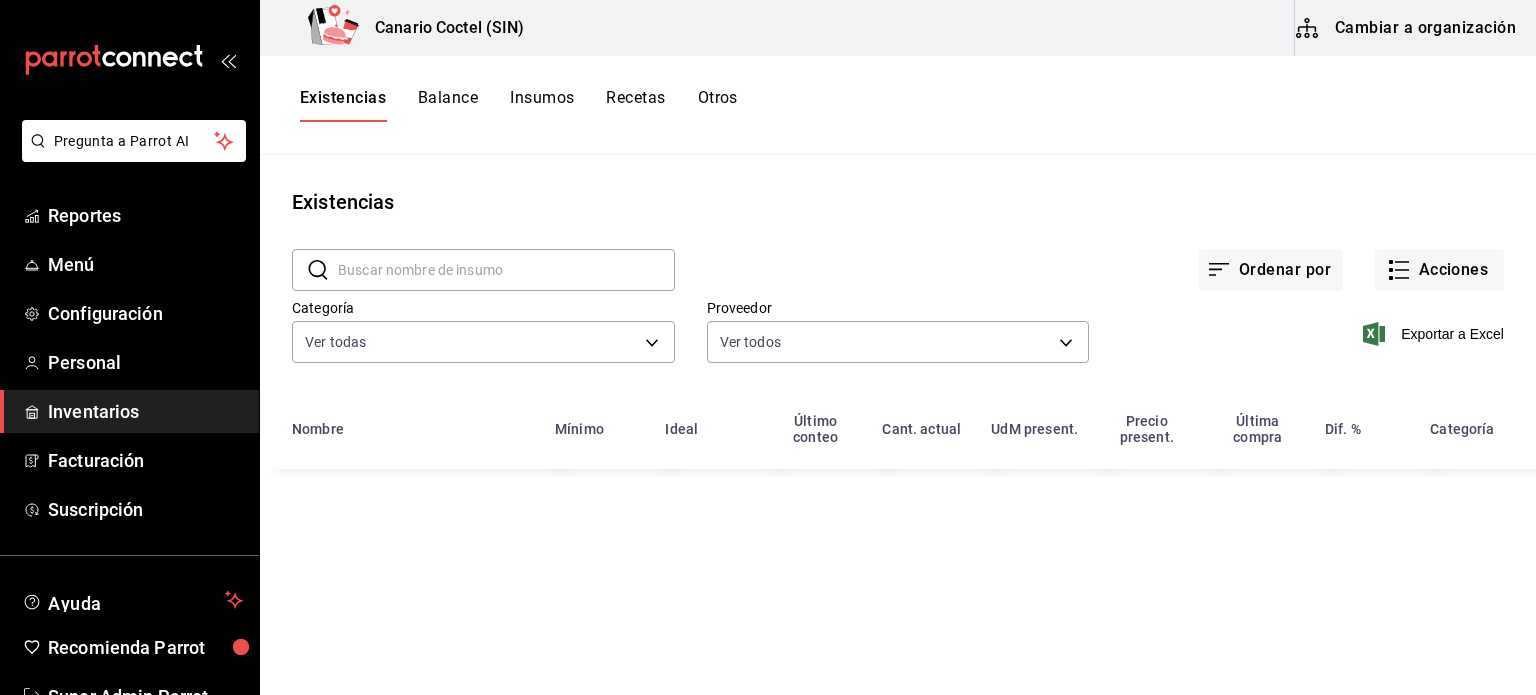 click on "Insumos" at bounding box center (542, 105) 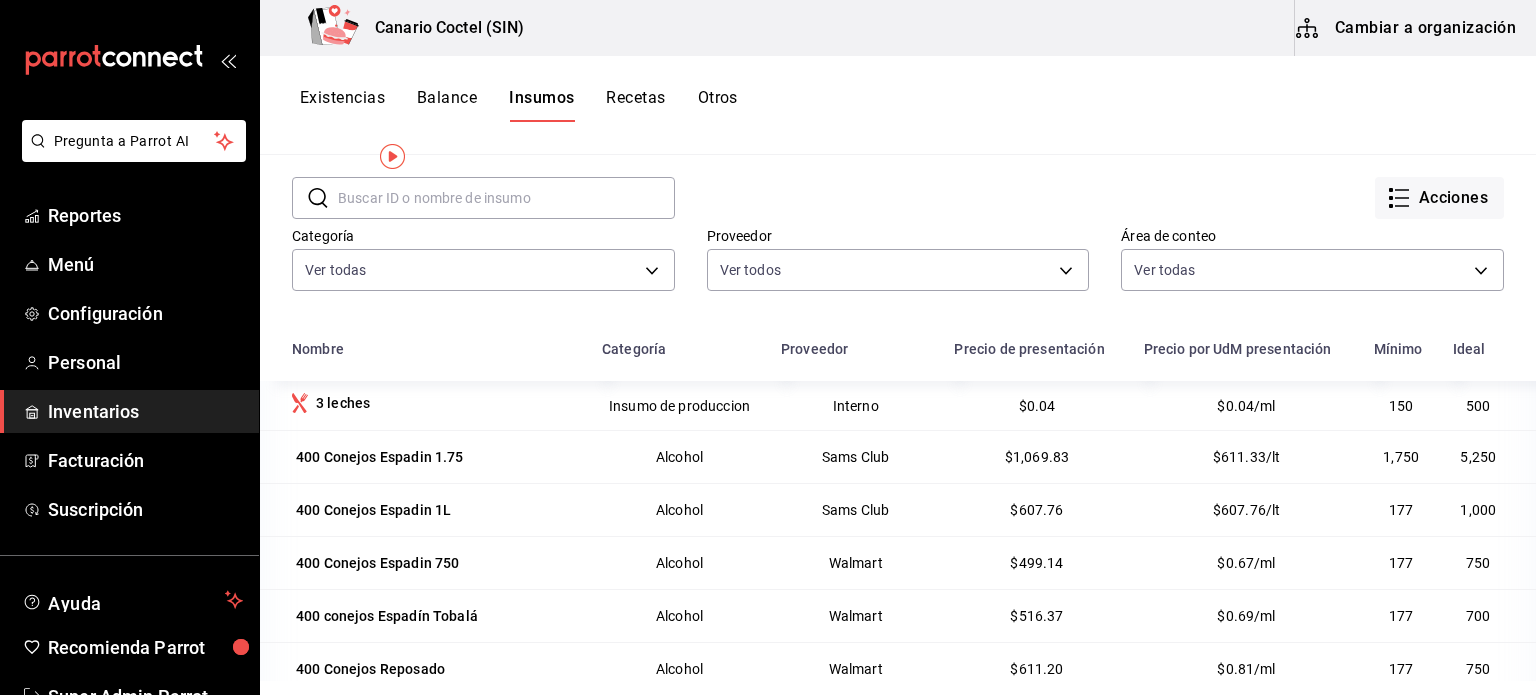 scroll, scrollTop: 45, scrollLeft: 0, axis: vertical 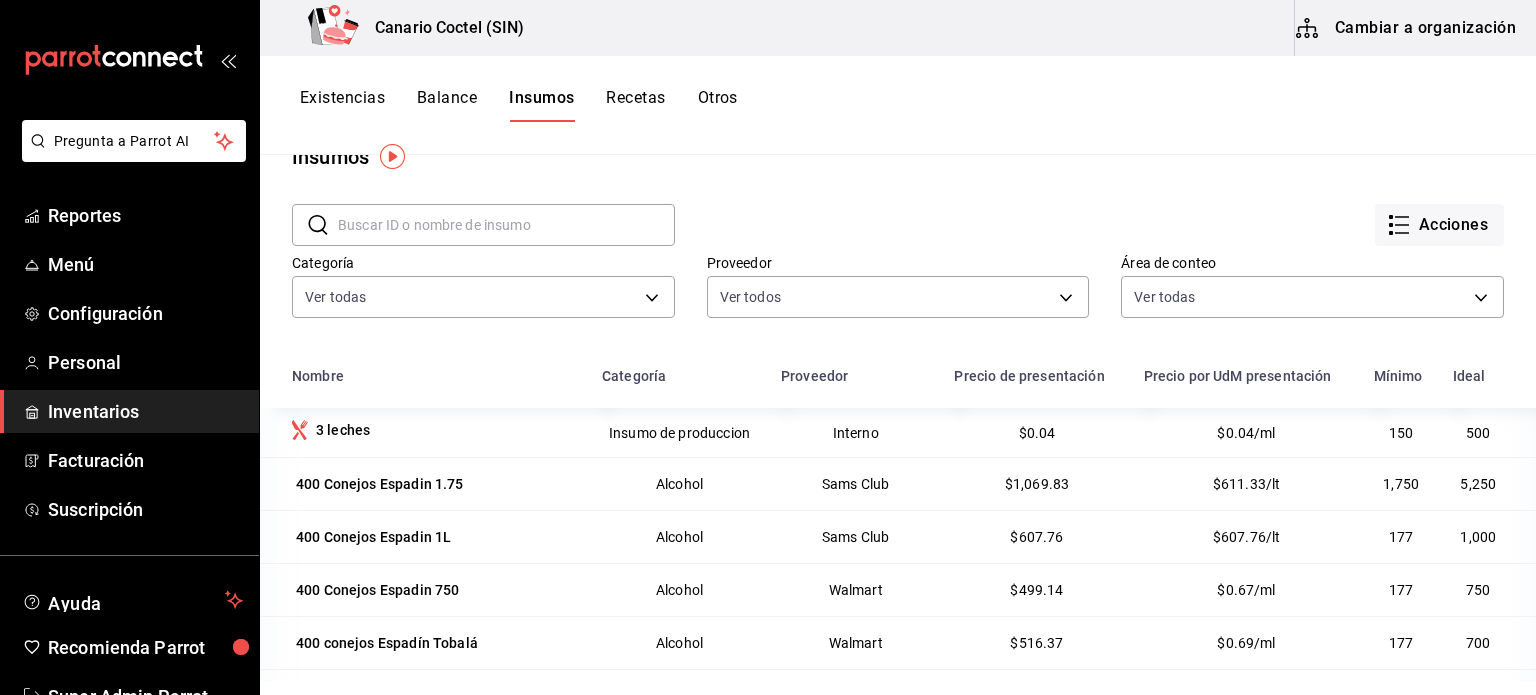 click at bounding box center [506, 225] 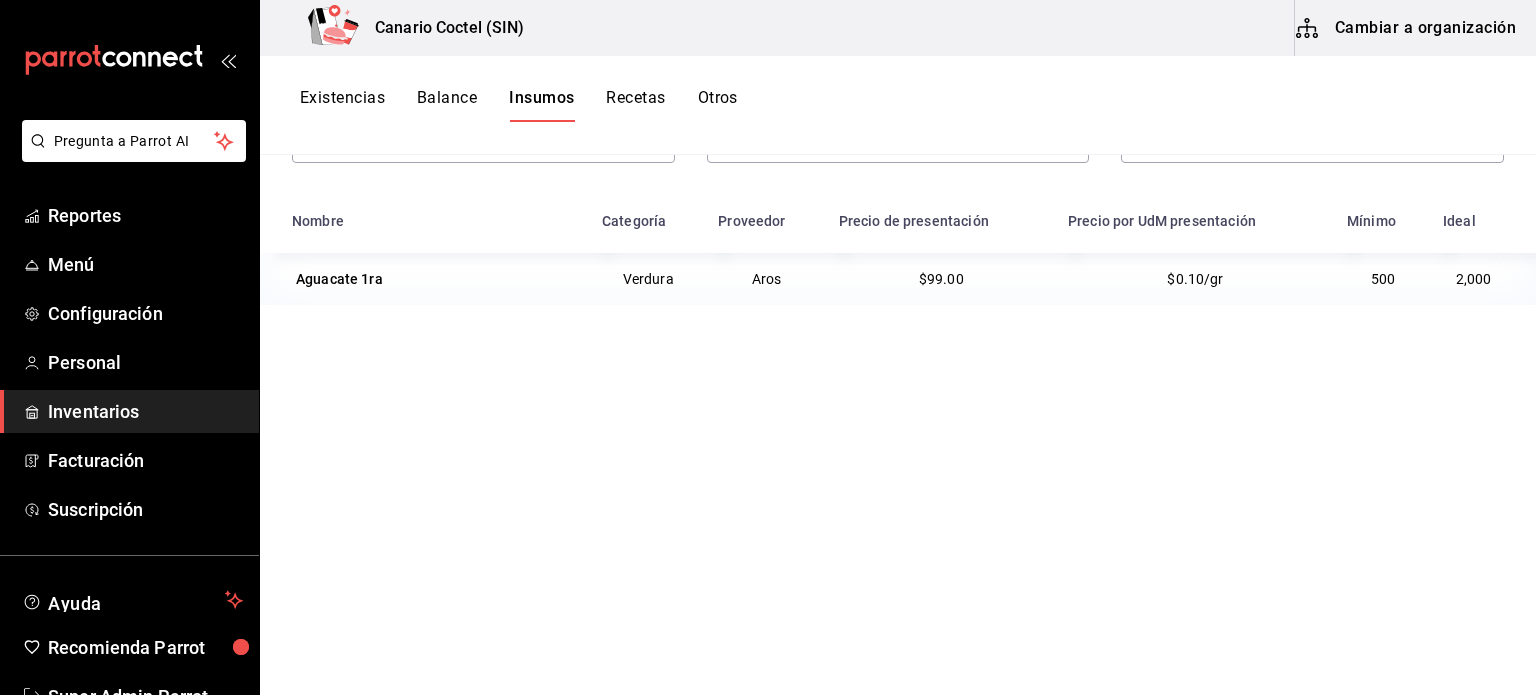 scroll, scrollTop: 100, scrollLeft: 0, axis: vertical 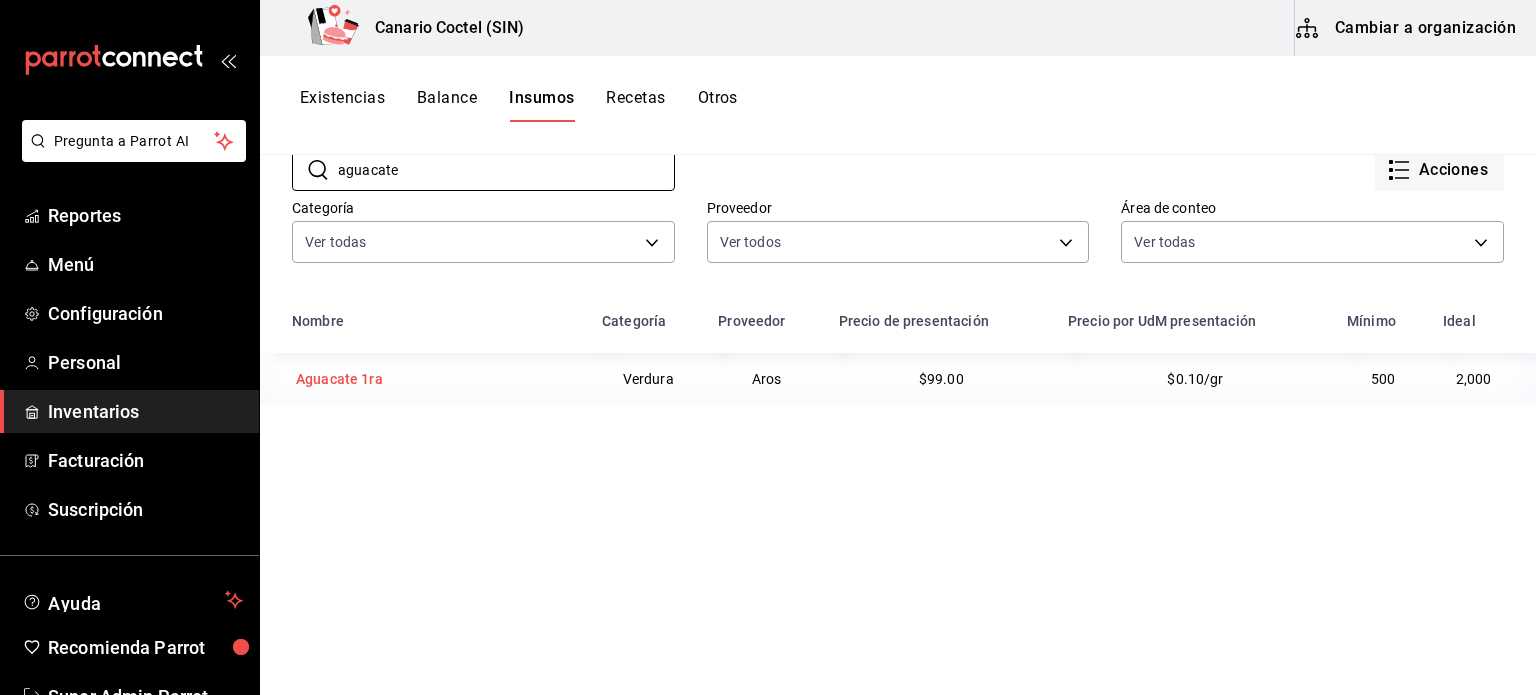 type on "aguacate" 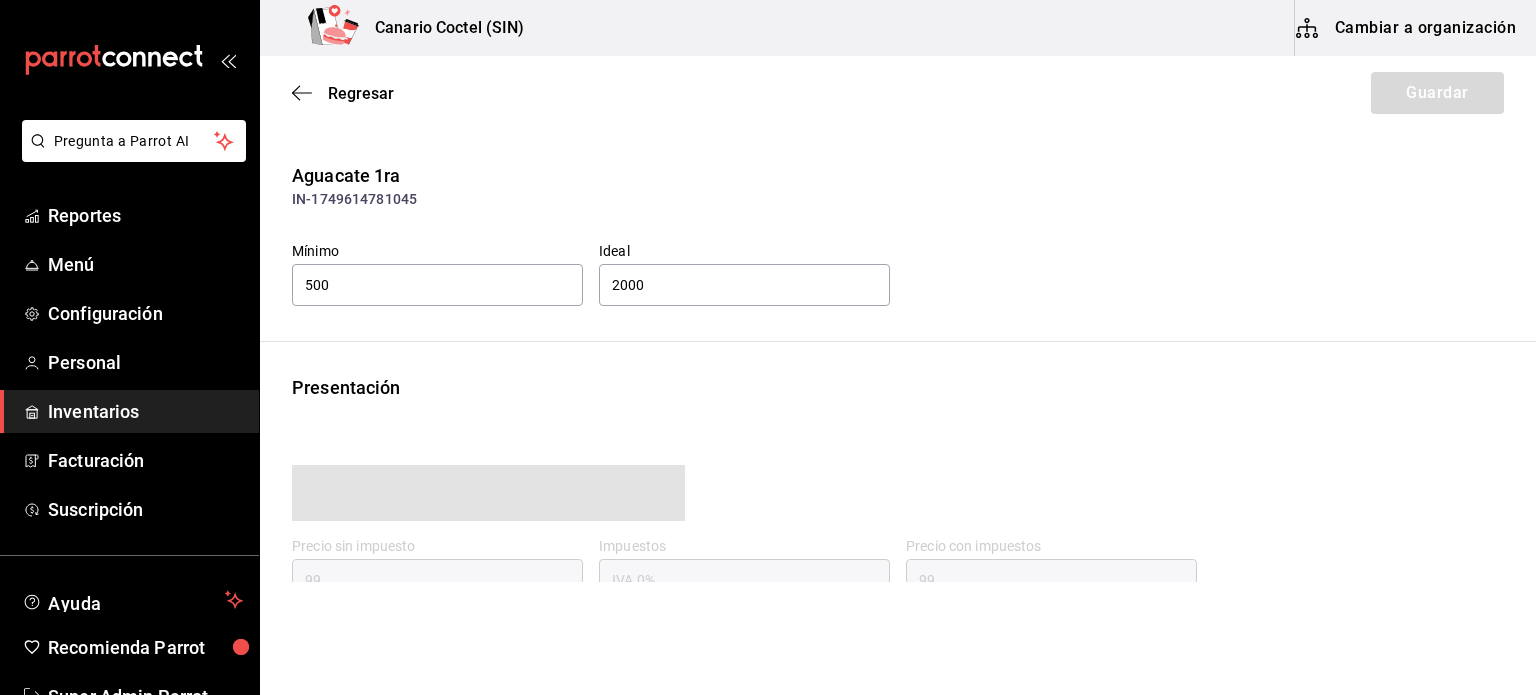 type on "99.00" 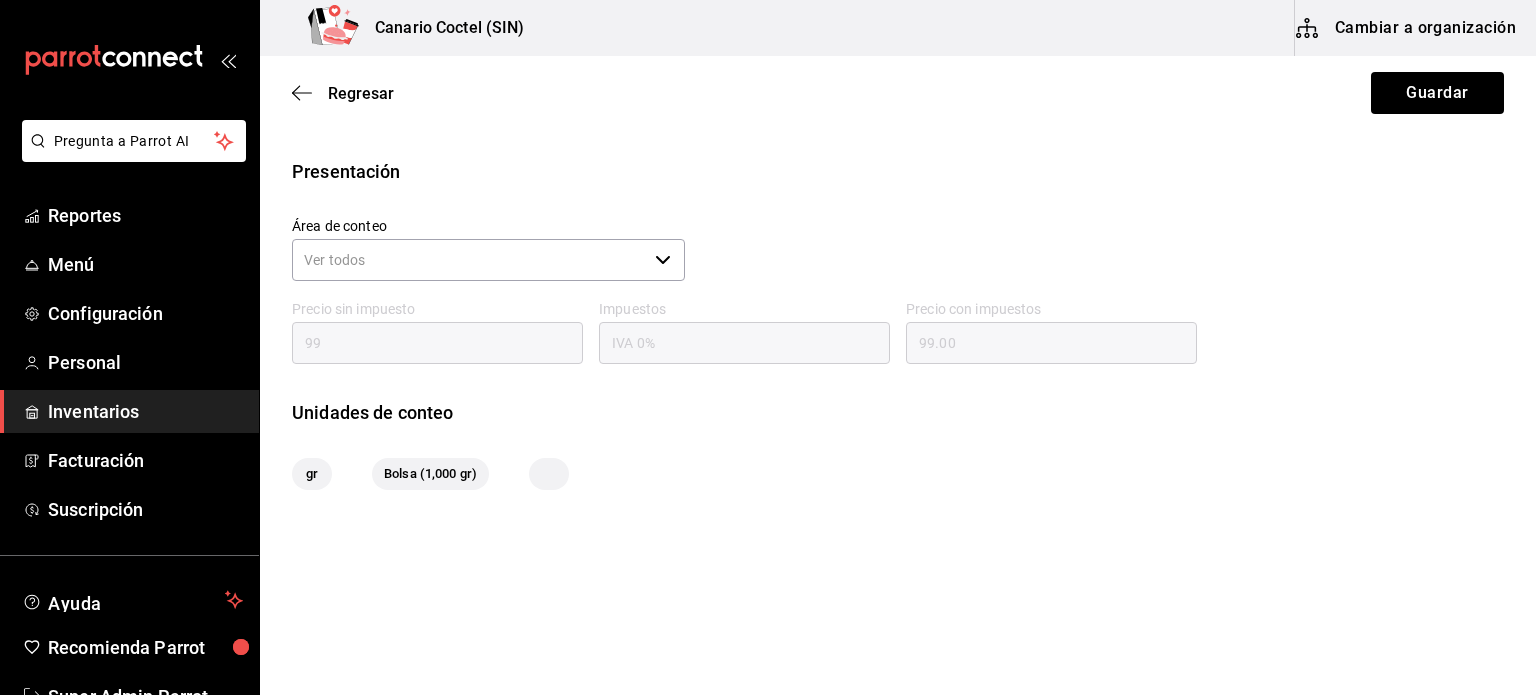 scroll, scrollTop: 251, scrollLeft: 0, axis: vertical 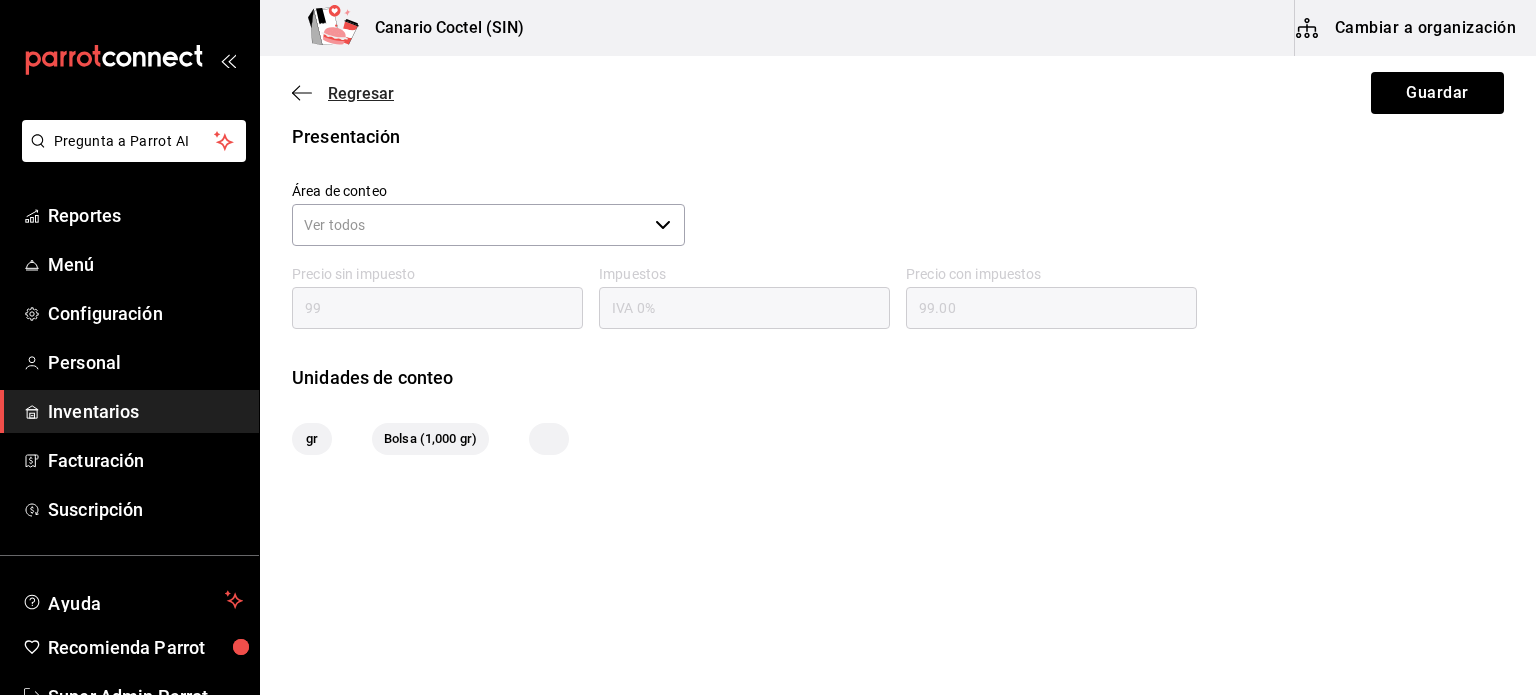 click 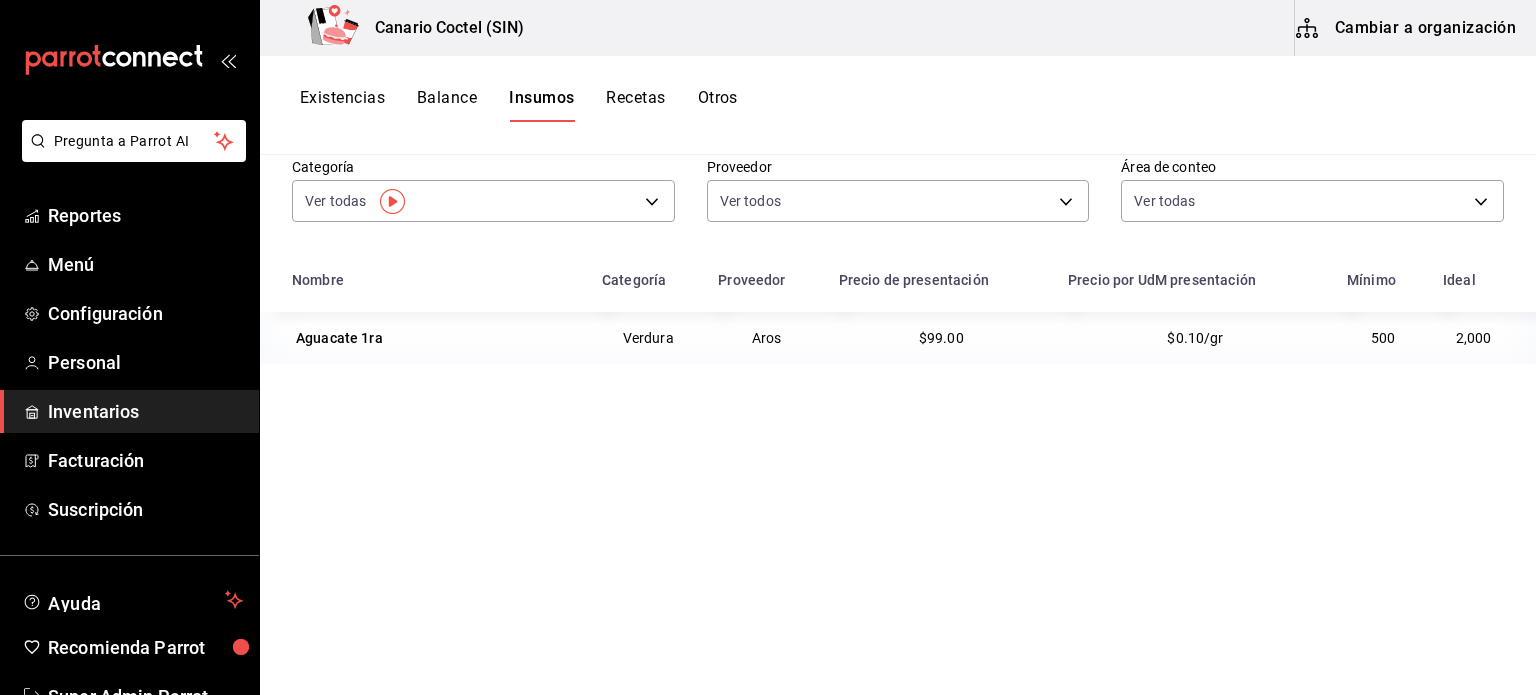 scroll, scrollTop: 0, scrollLeft: 0, axis: both 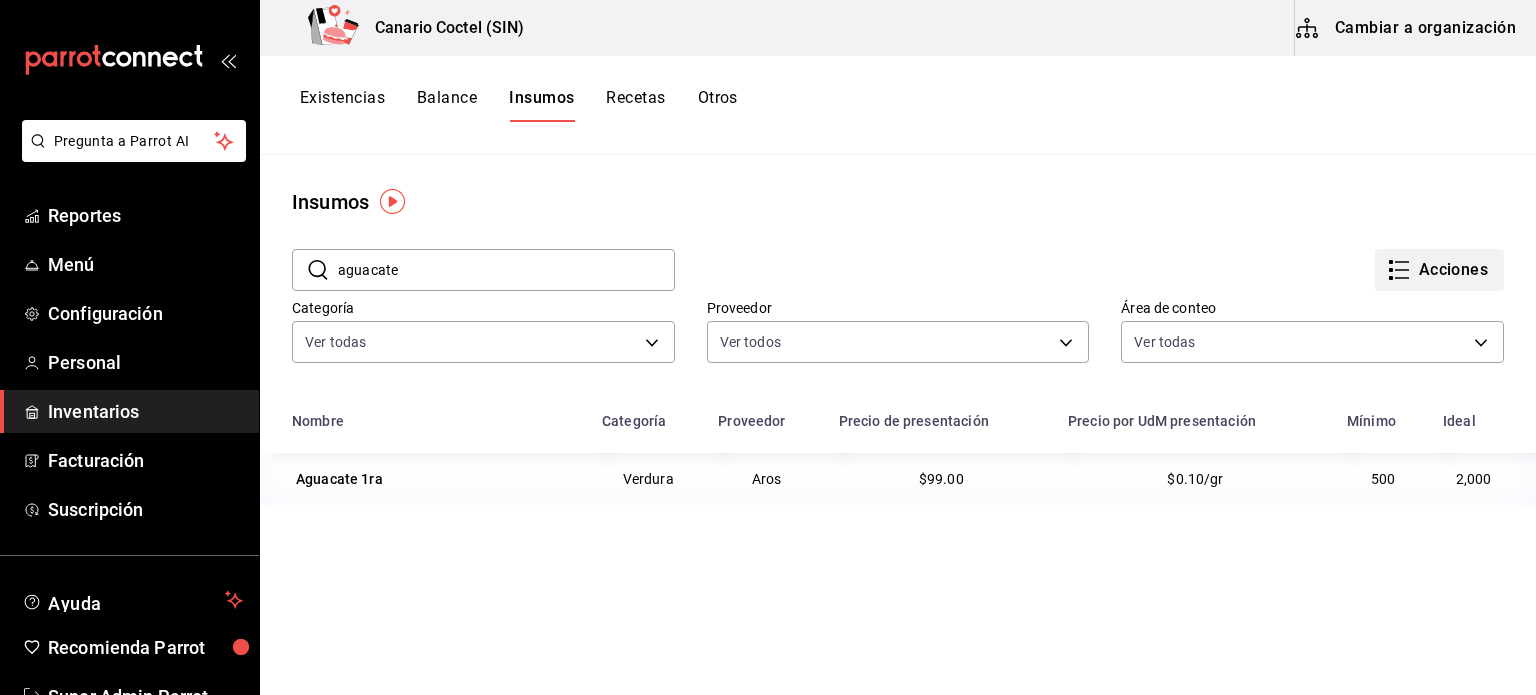 click 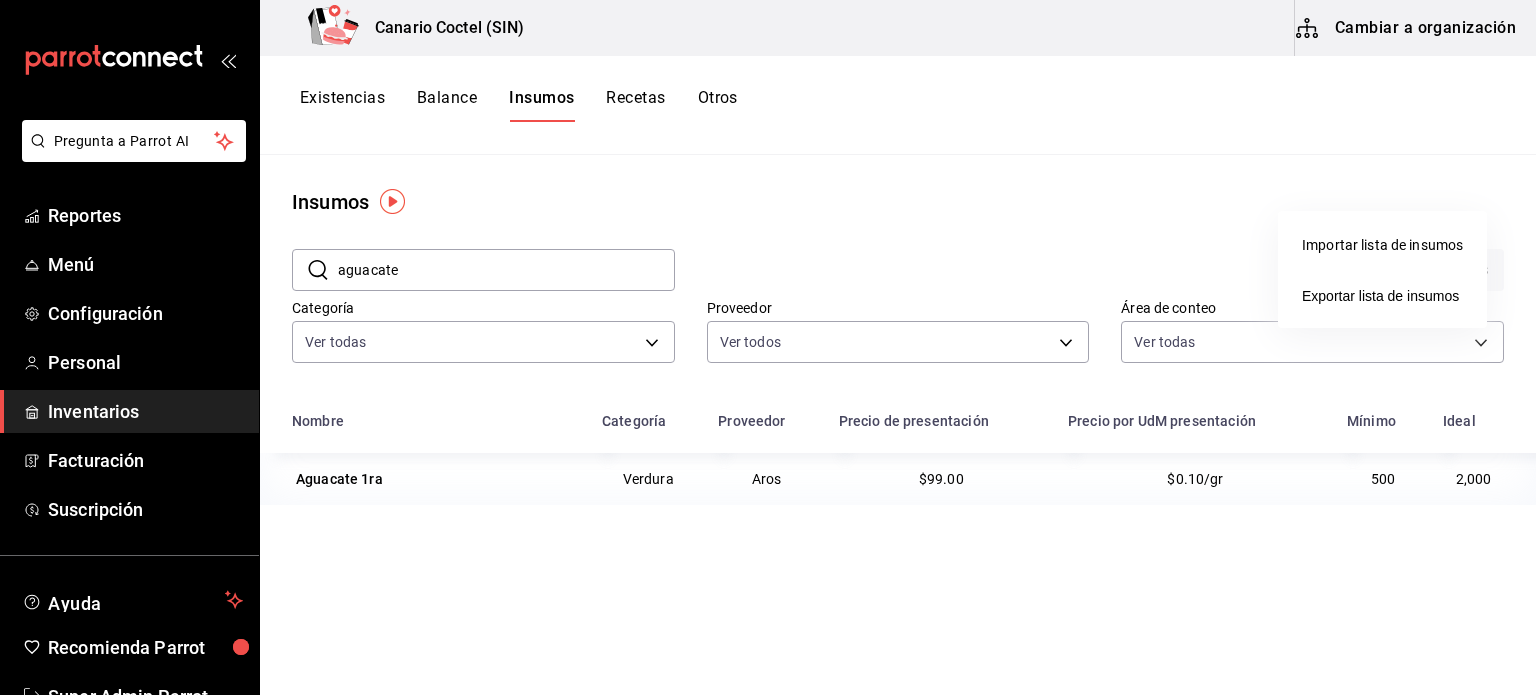 click at bounding box center [768, 347] 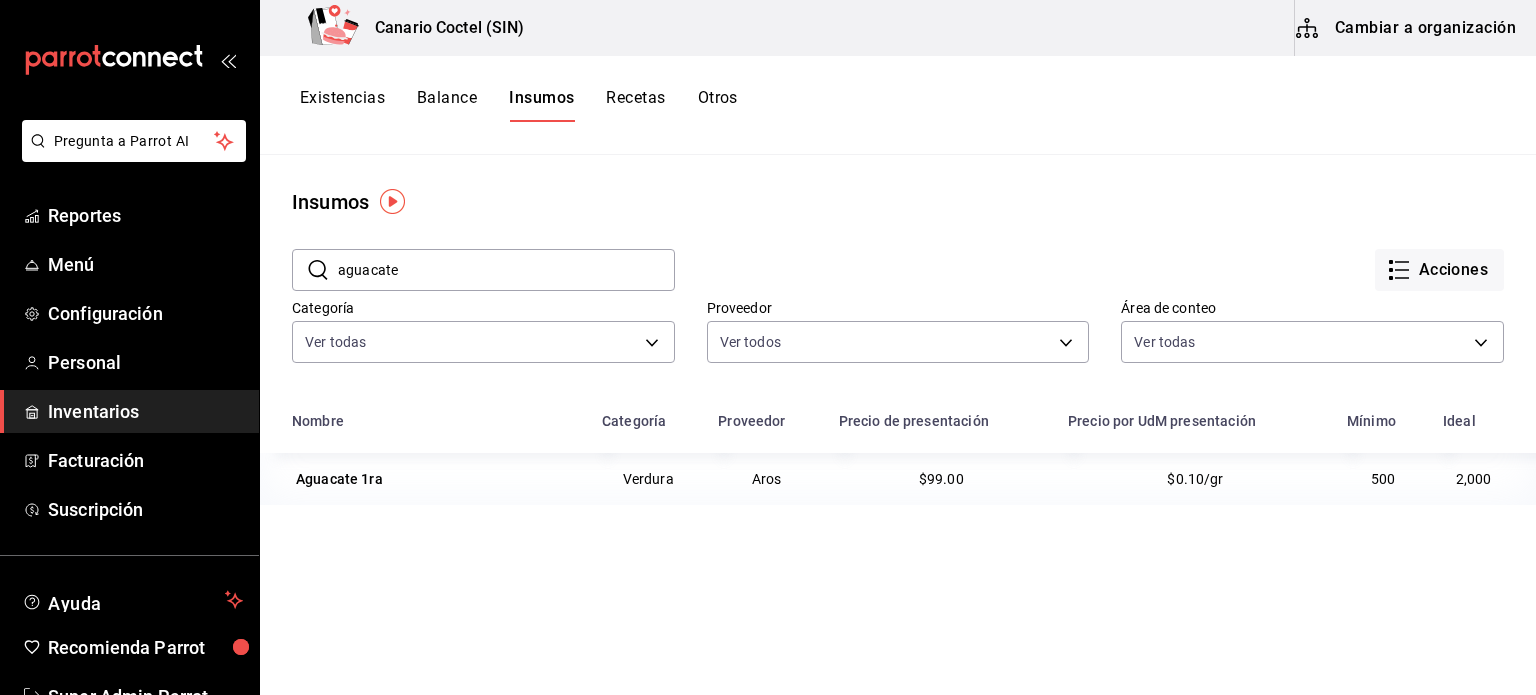 click on "Balance" at bounding box center [447, 105] 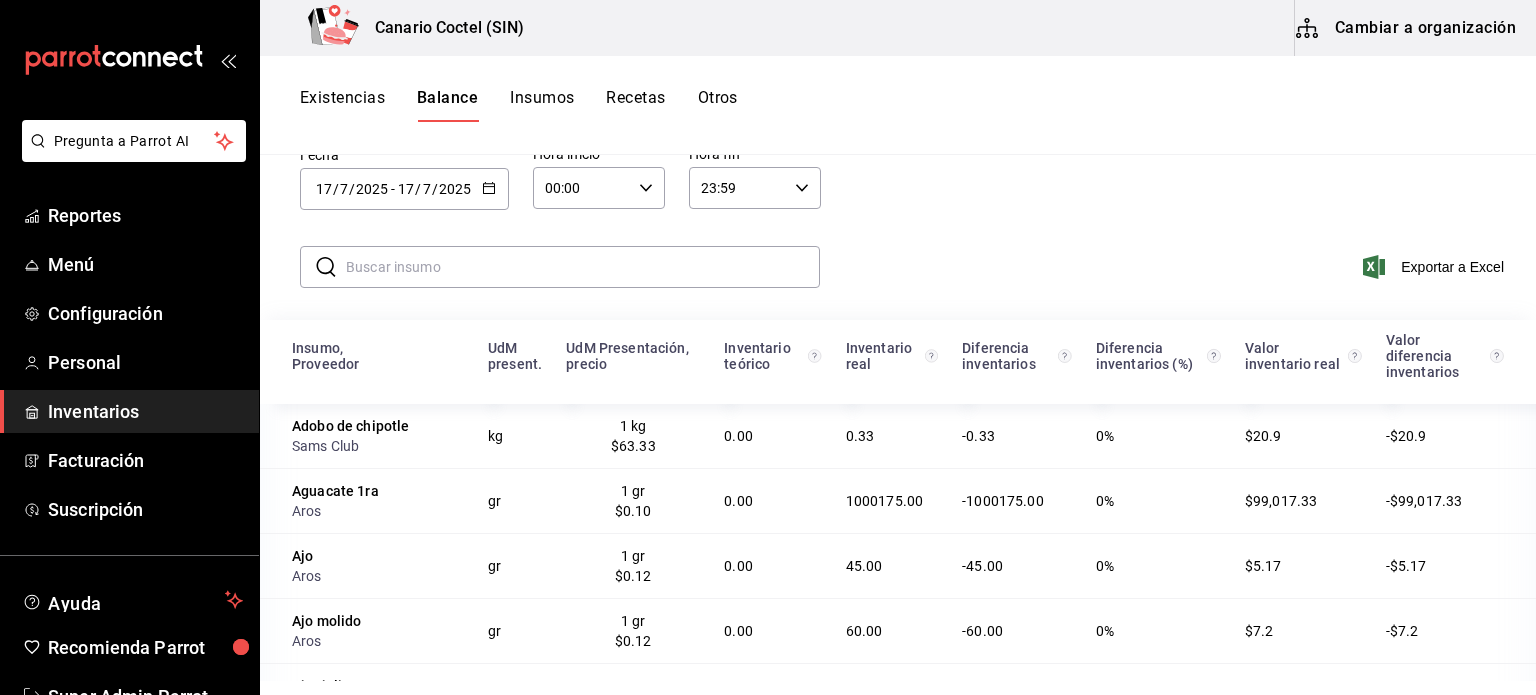scroll, scrollTop: 88, scrollLeft: 0, axis: vertical 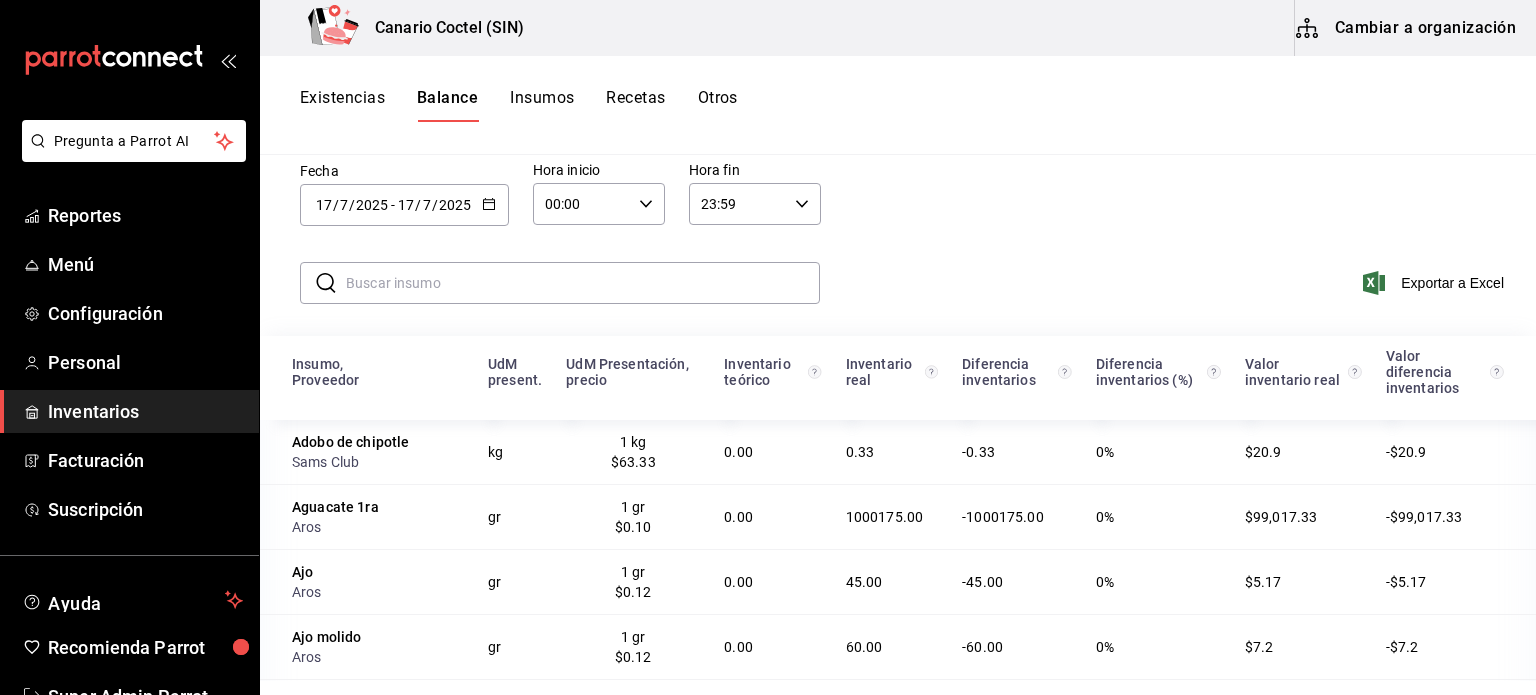 click on "Cambiar a organización" at bounding box center [1407, 28] 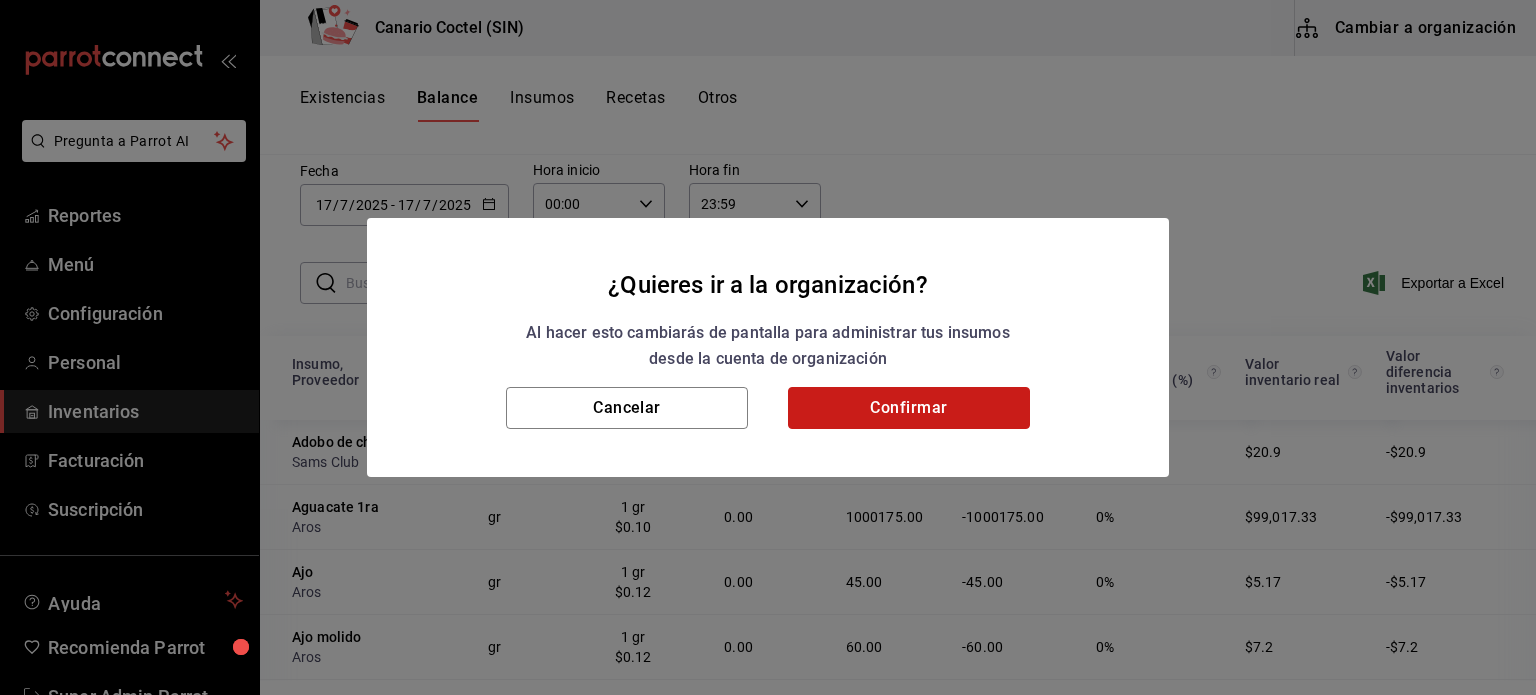 click on "Confirmar" at bounding box center (909, 408) 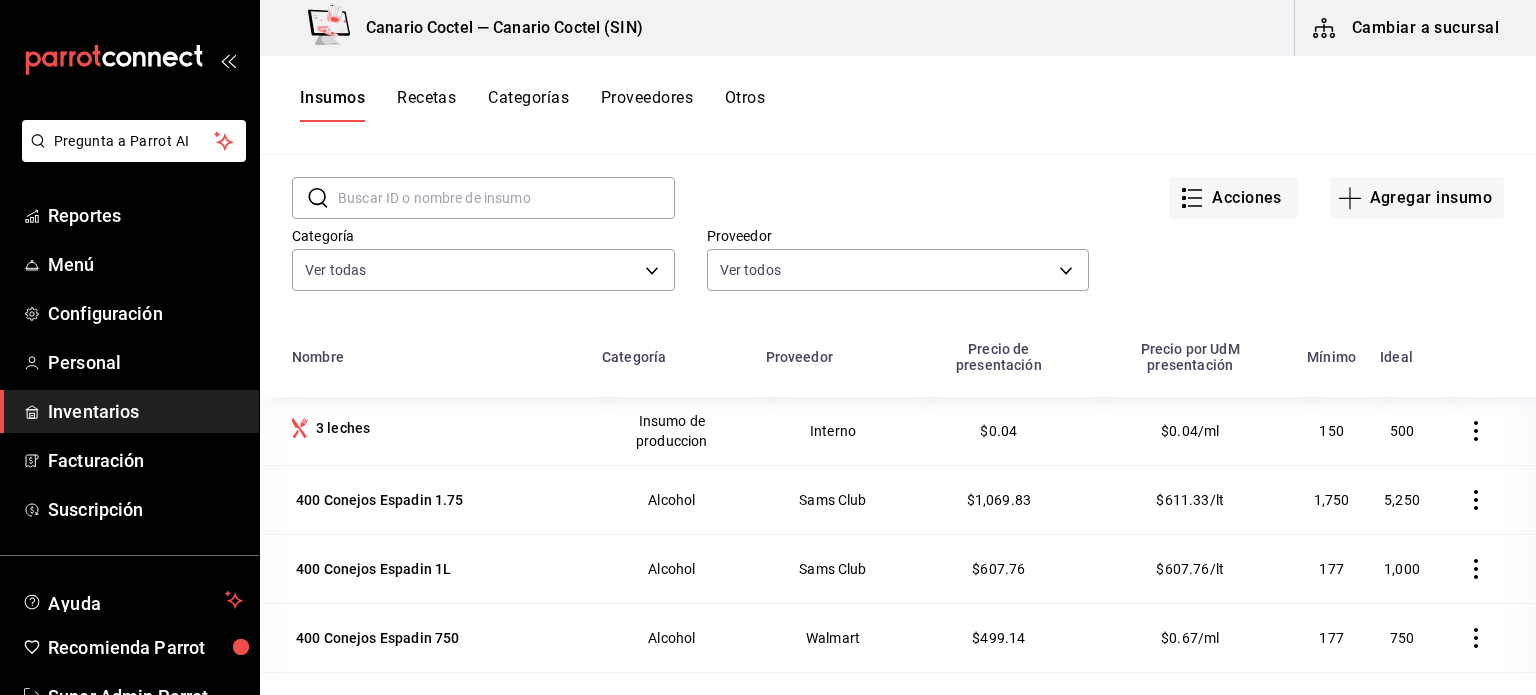 scroll, scrollTop: 68, scrollLeft: 0, axis: vertical 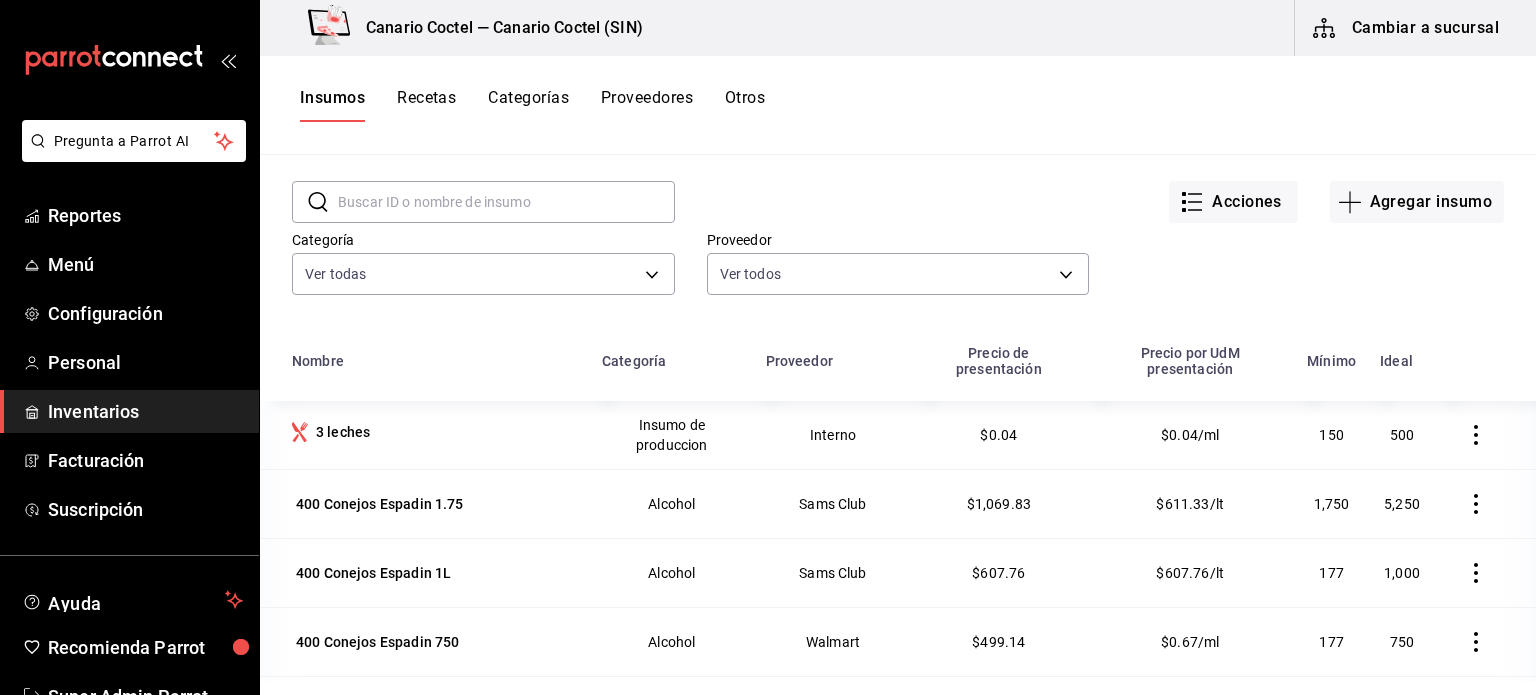 click on "Cambiar a sucursal" at bounding box center [1407, 28] 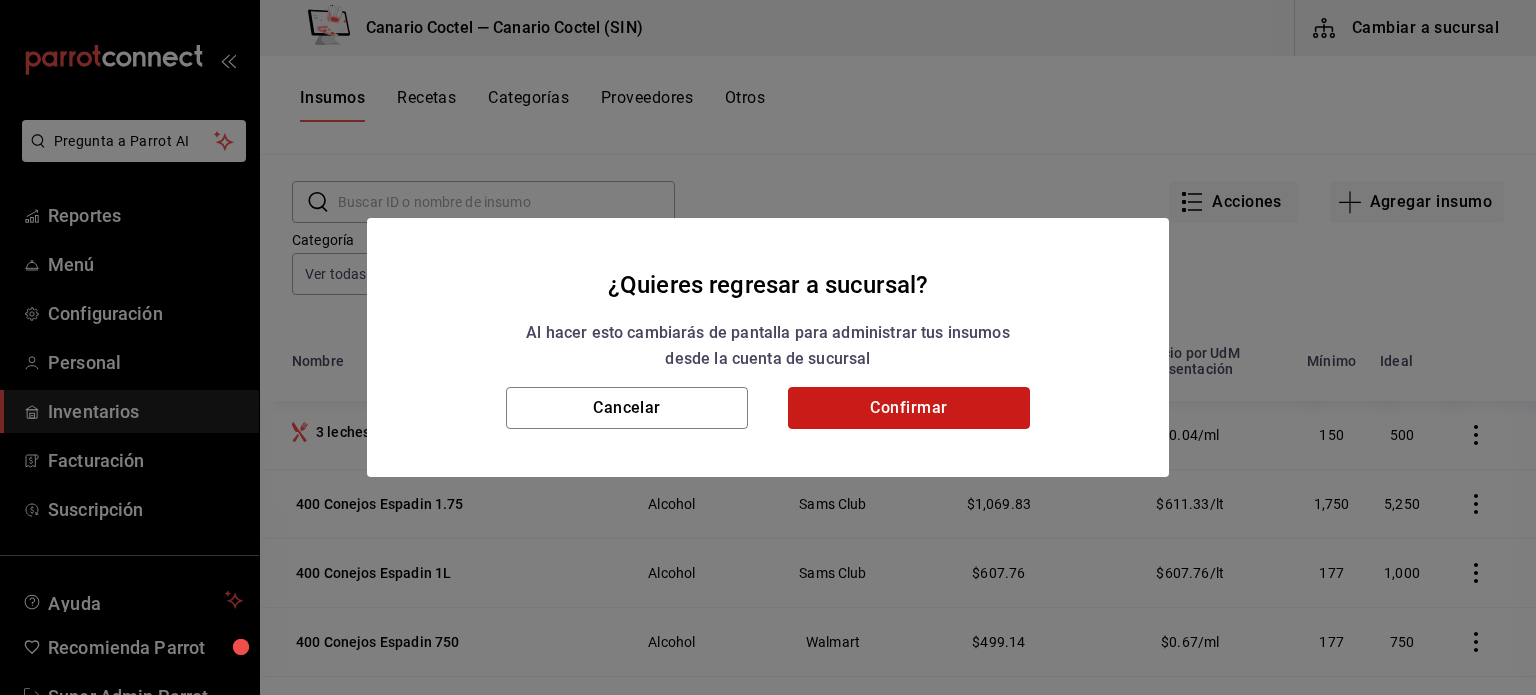click on "Confirmar" at bounding box center (909, 408) 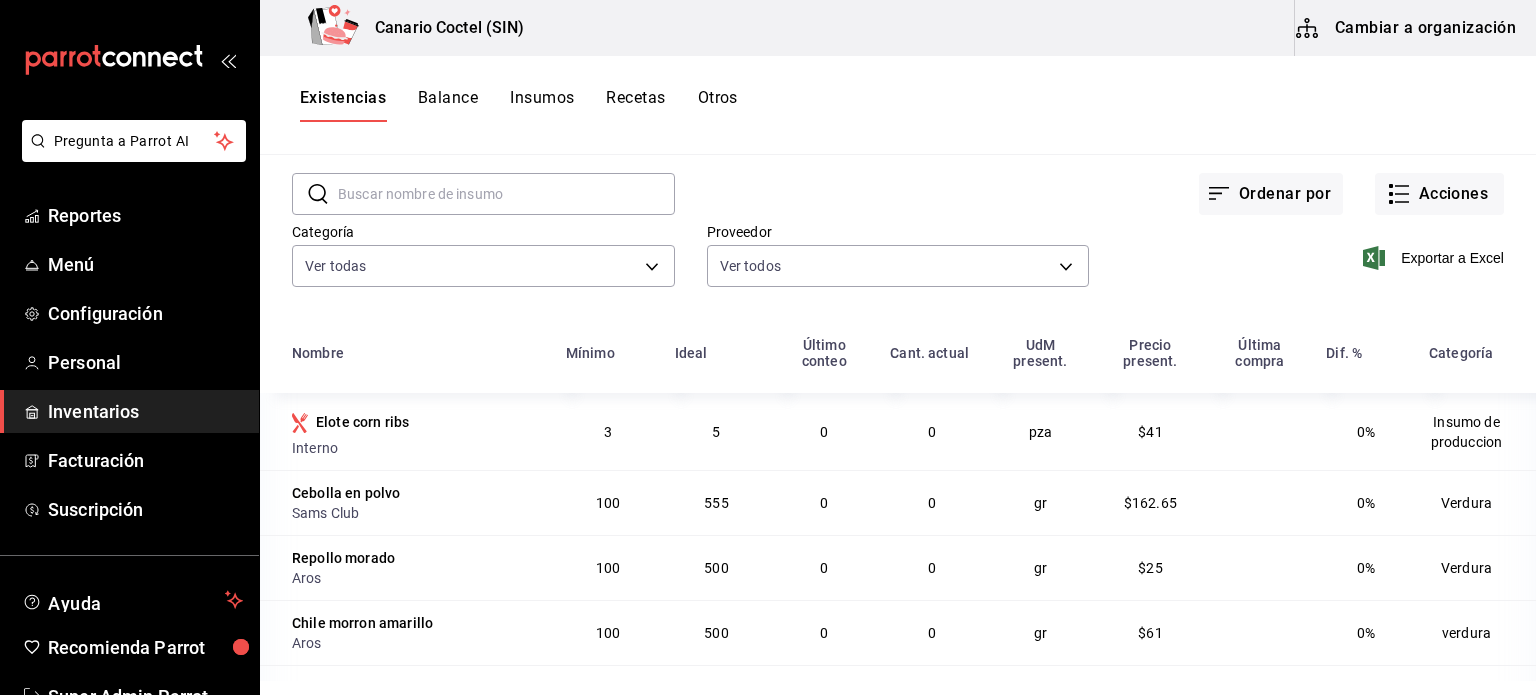 scroll, scrollTop: 0, scrollLeft: 0, axis: both 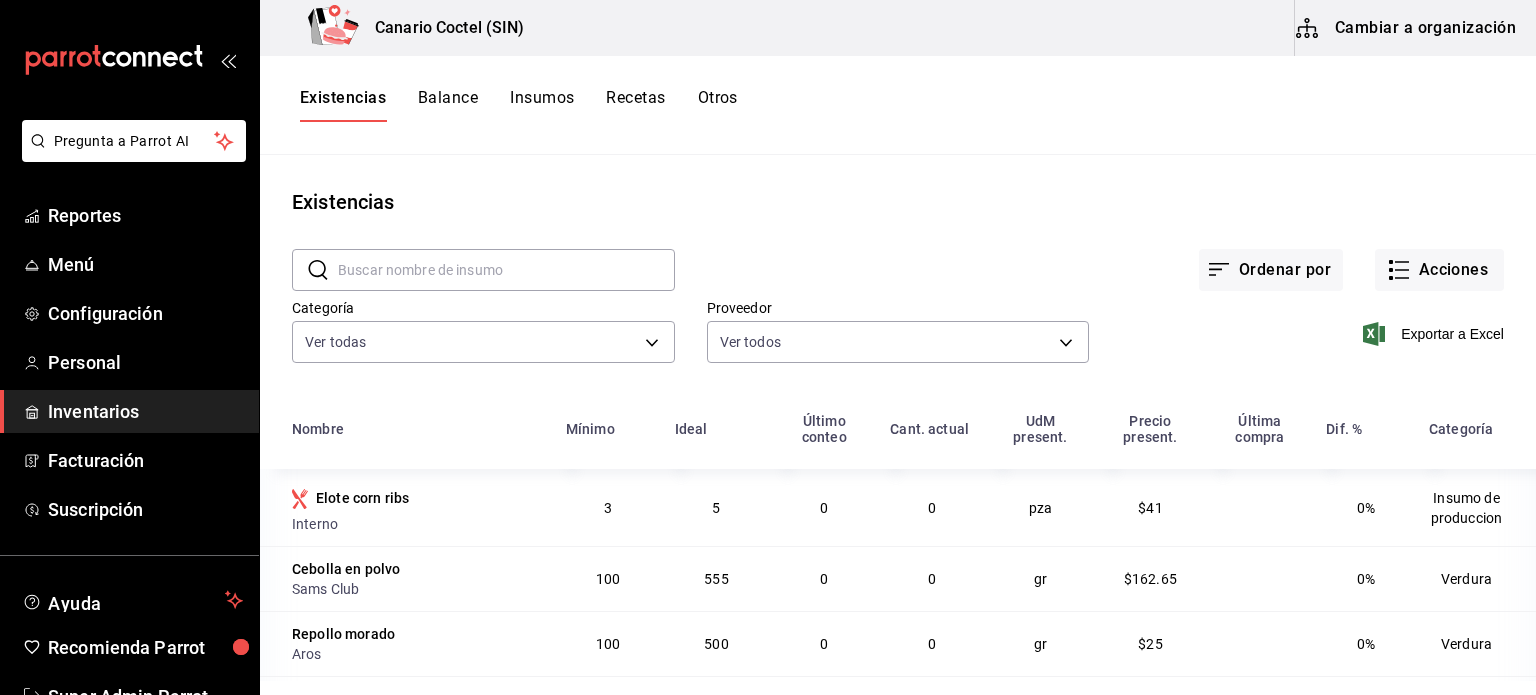 click on "Existencias Balance Insumos Recetas Otros" at bounding box center (898, 105) 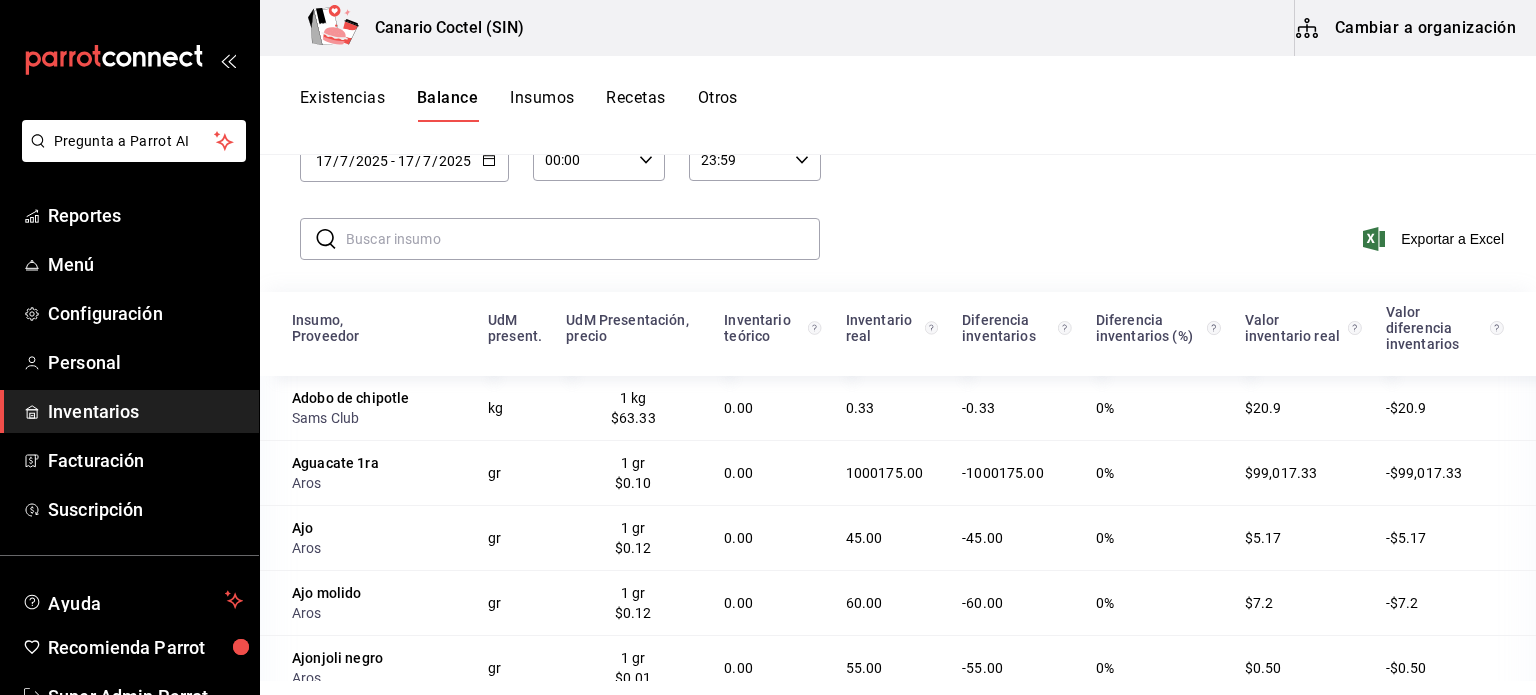 scroll, scrollTop: 142, scrollLeft: 0, axis: vertical 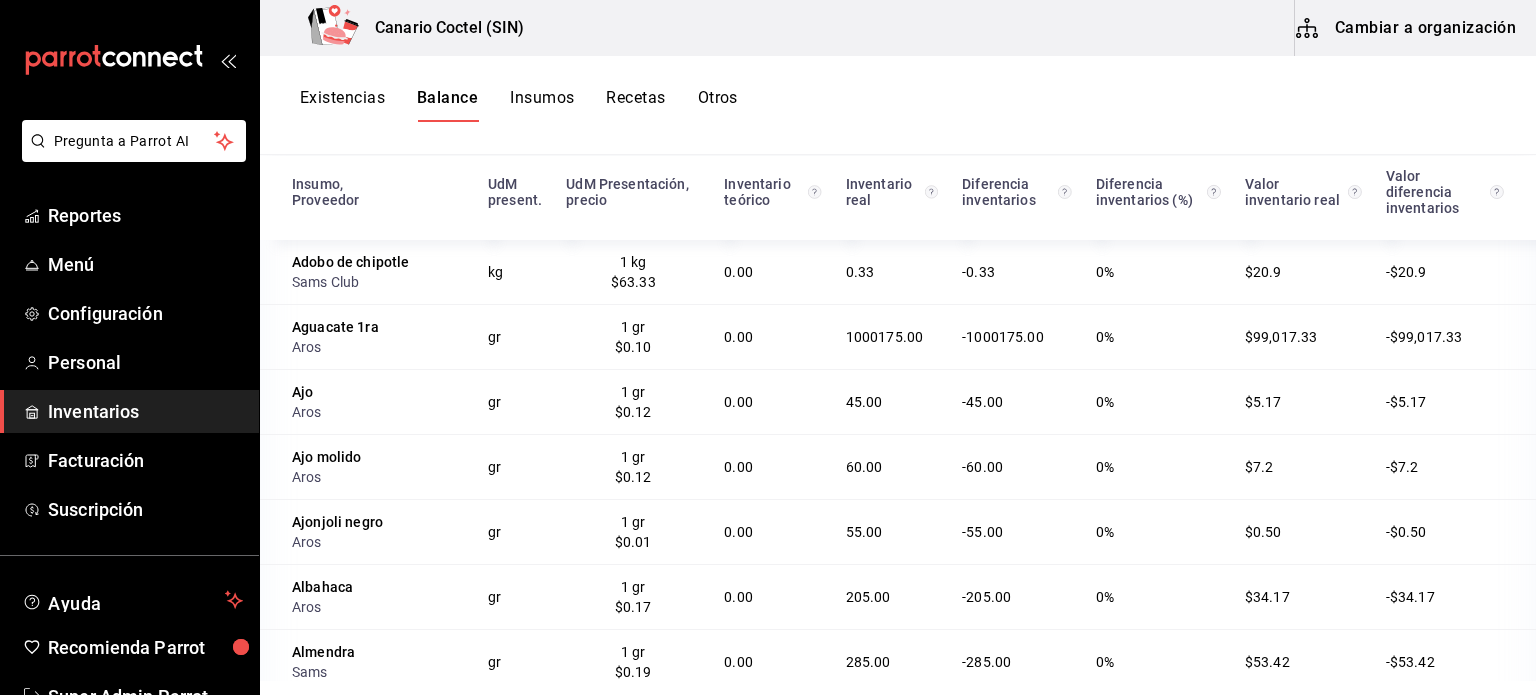 click on "Existencias" at bounding box center [342, 105] 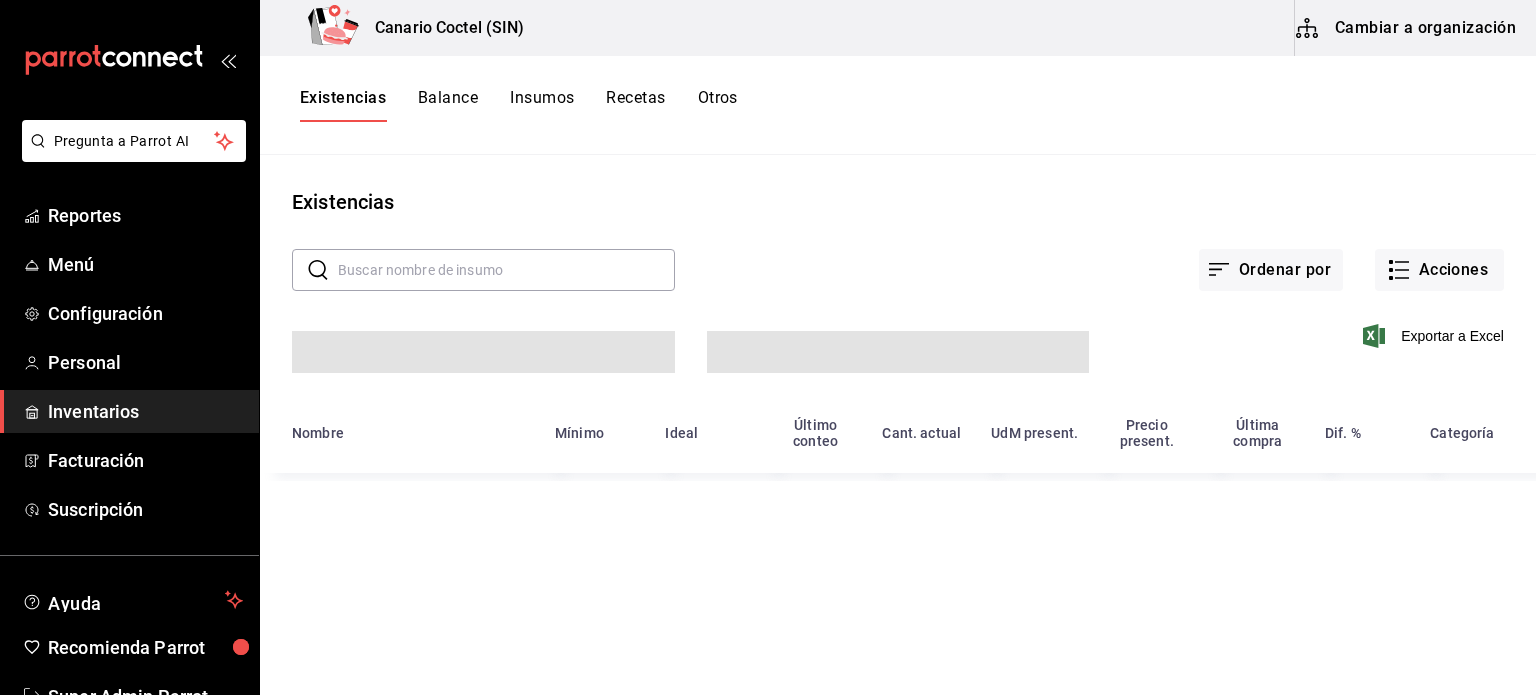 scroll, scrollTop: 0, scrollLeft: 0, axis: both 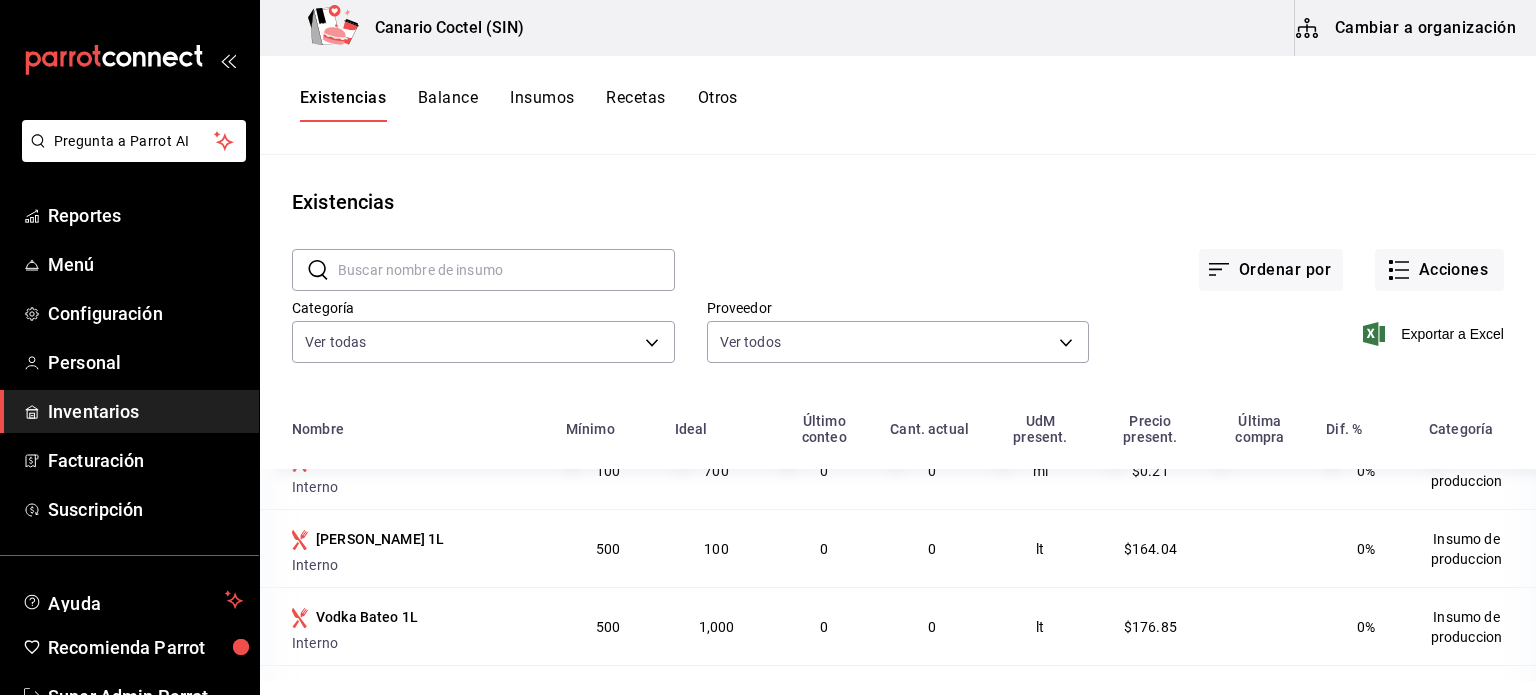 click at bounding box center [506, 270] 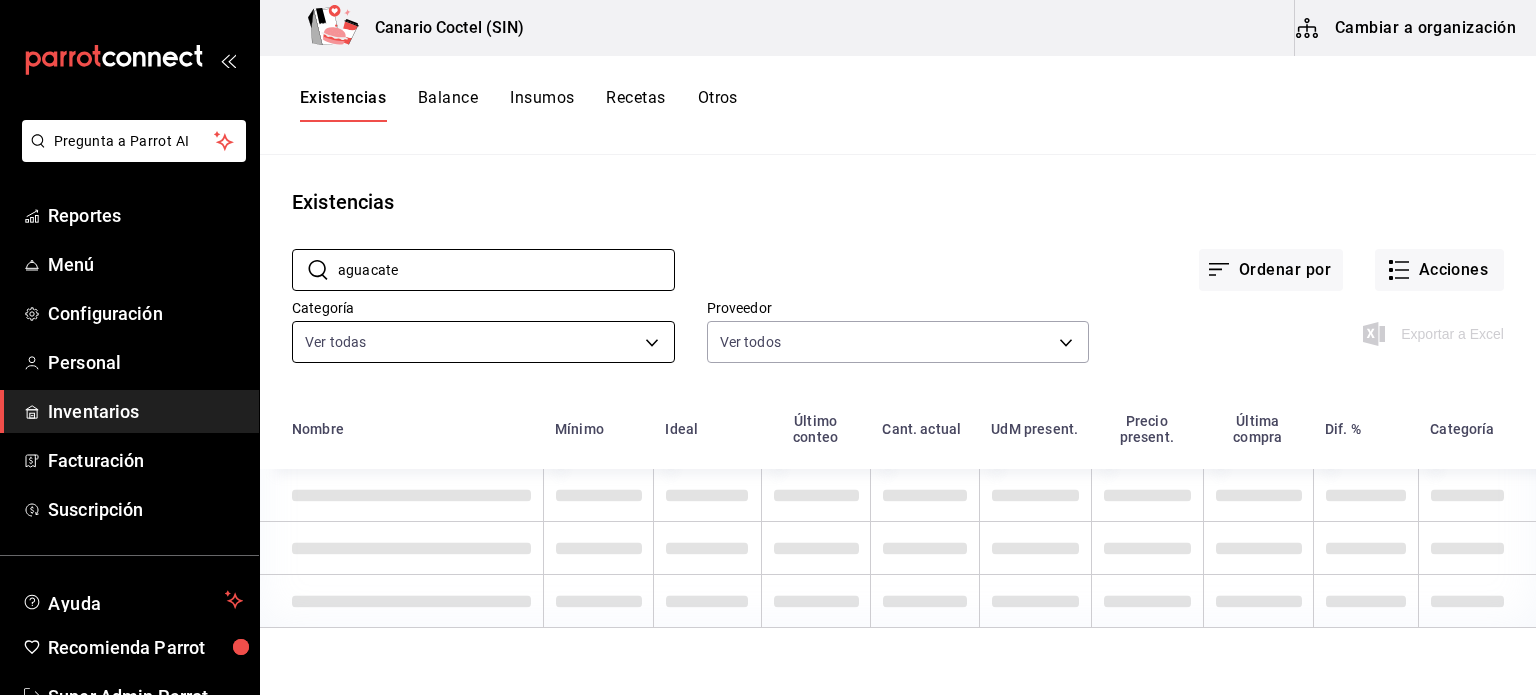 scroll, scrollTop: 0, scrollLeft: 0, axis: both 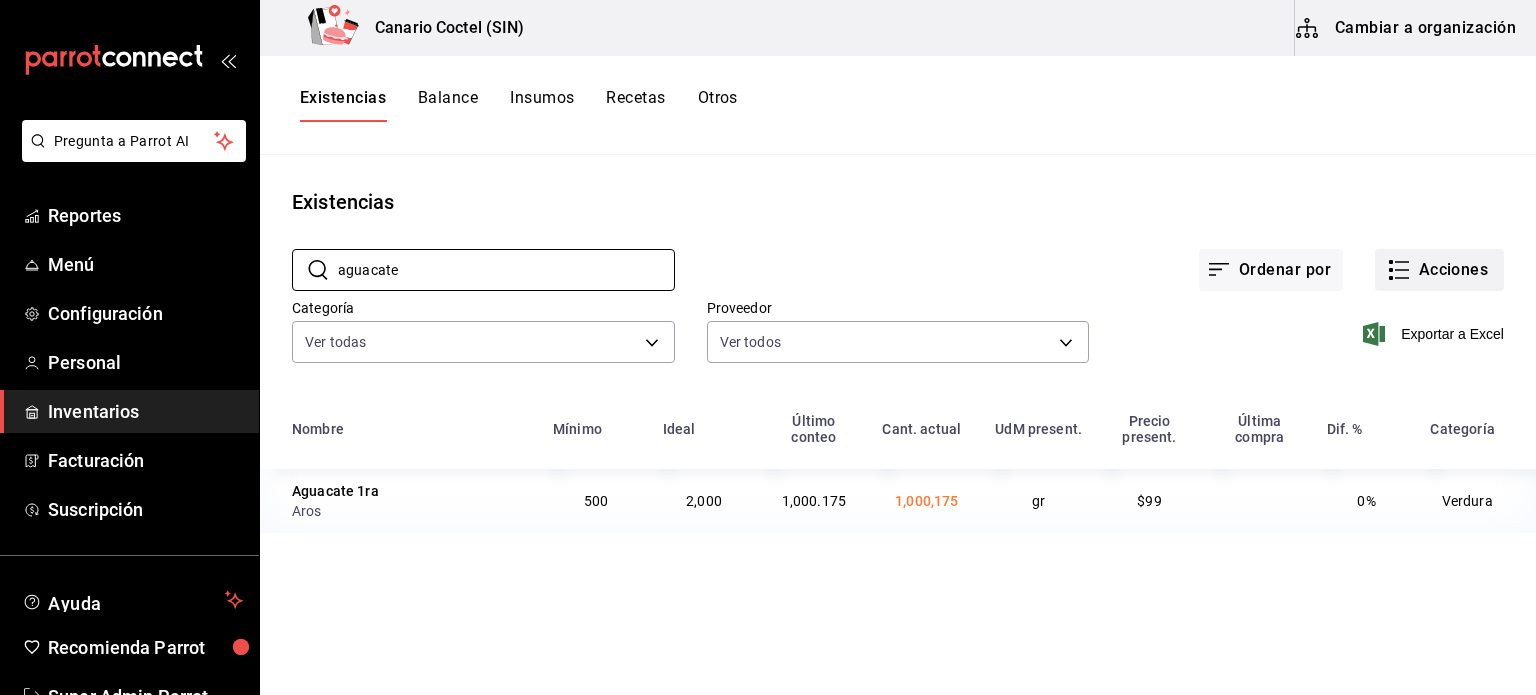 type on "aguacate" 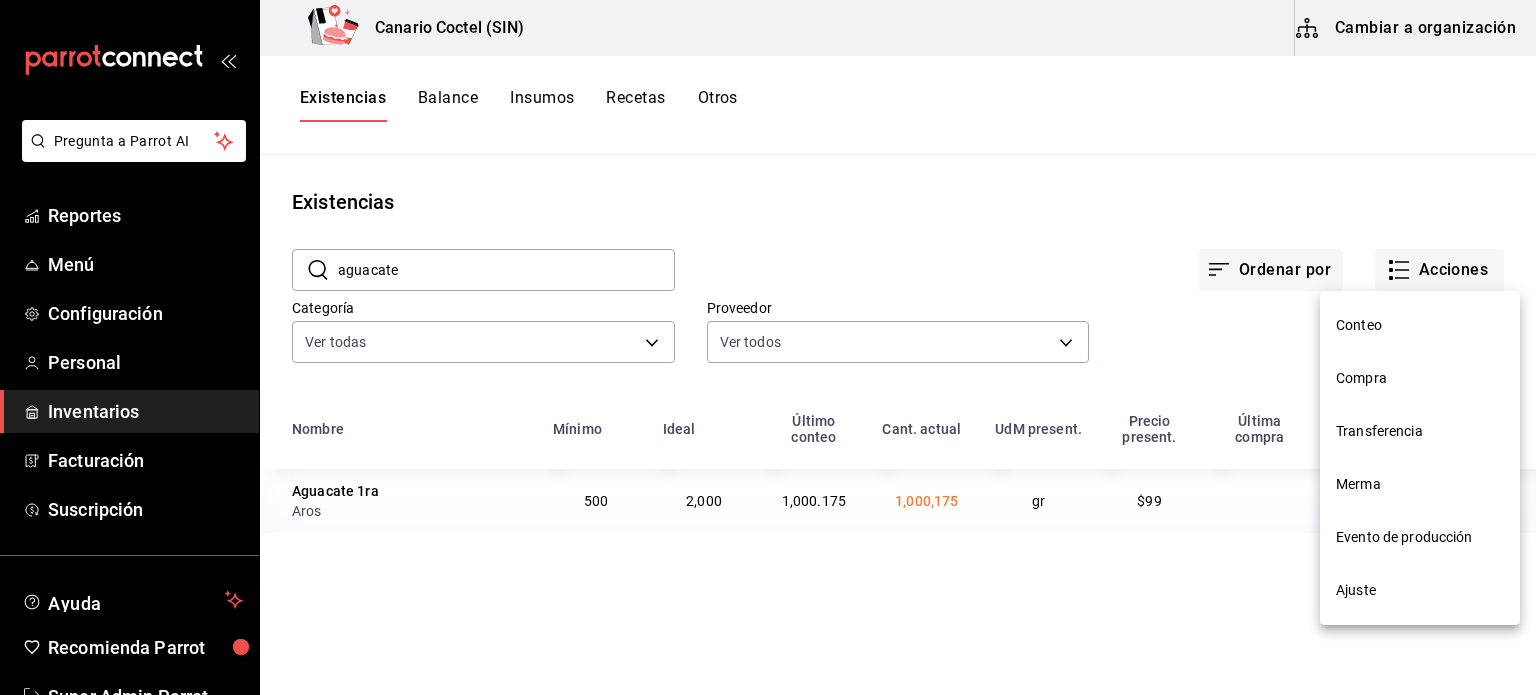 click on "Ajuste" at bounding box center (1420, 590) 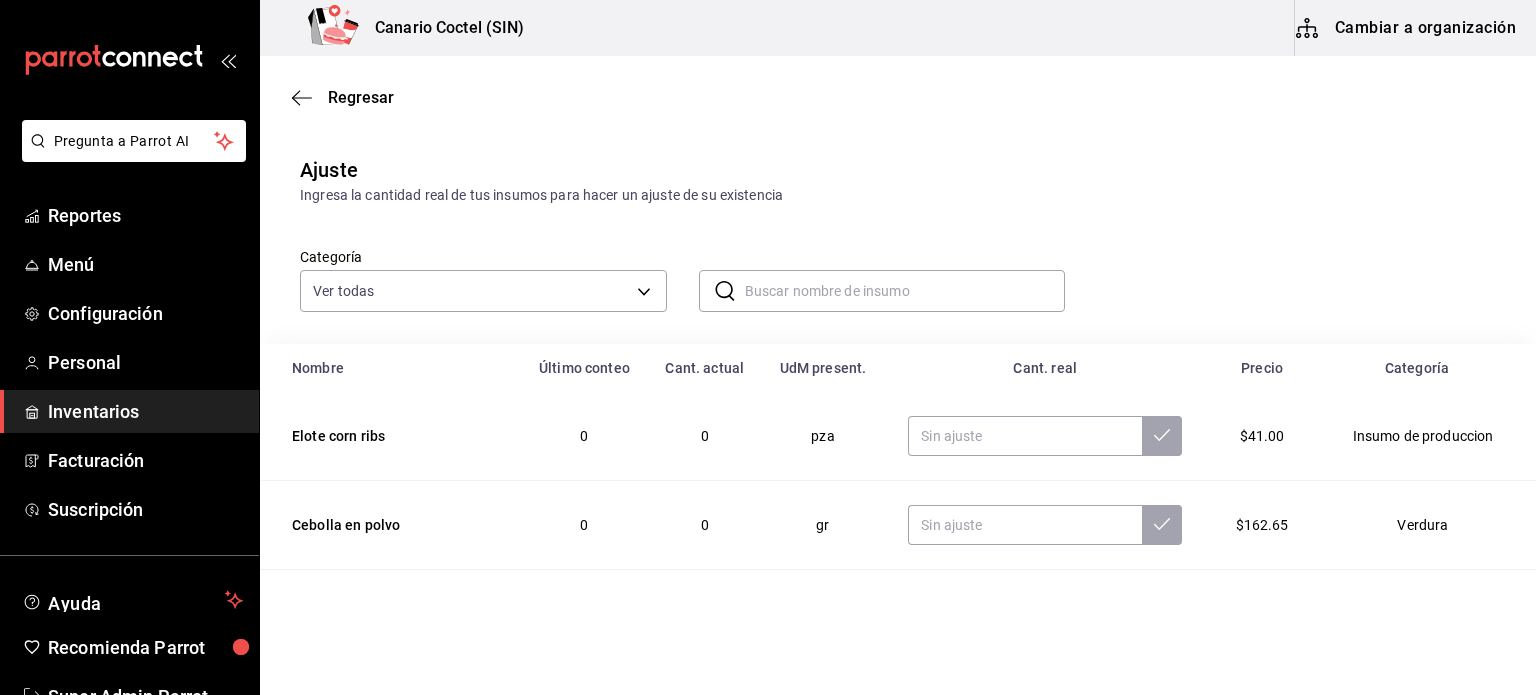 click at bounding box center [905, 291] 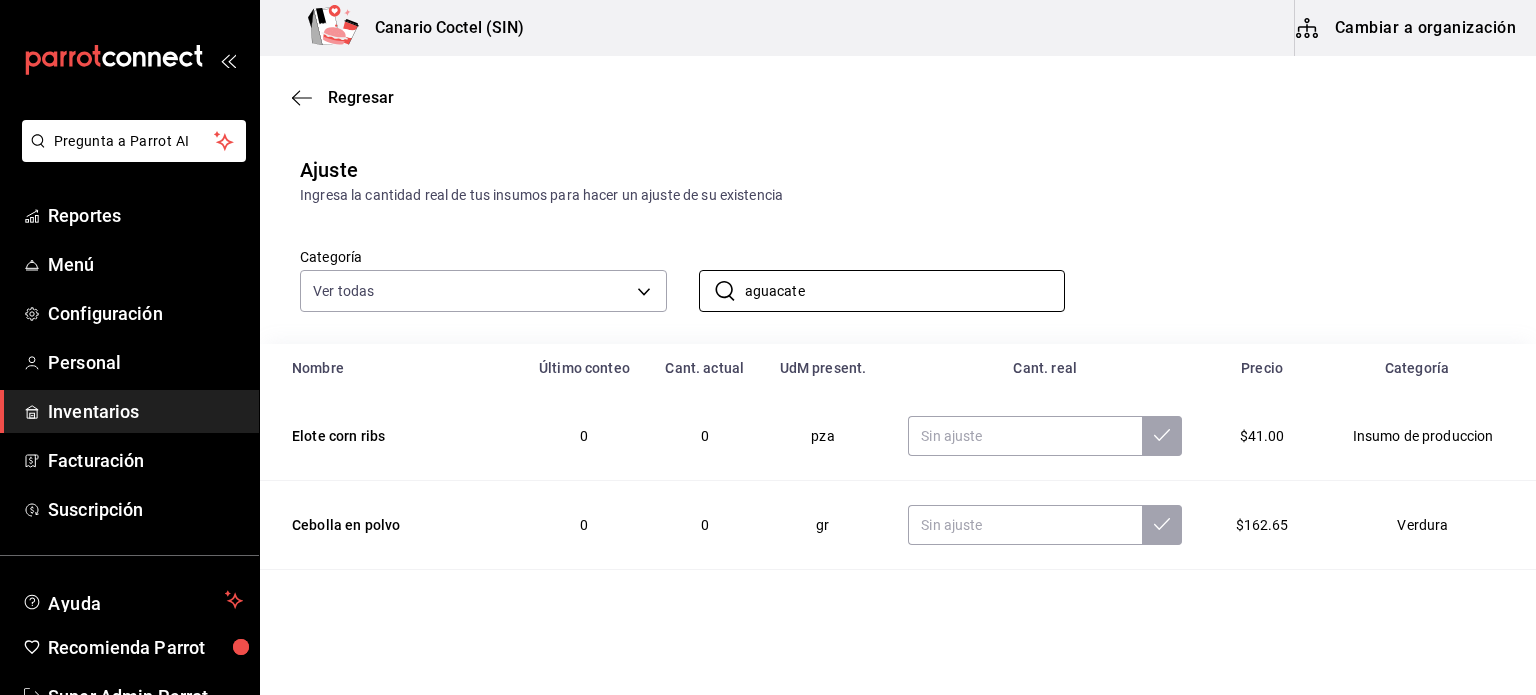 type on "aguacate" 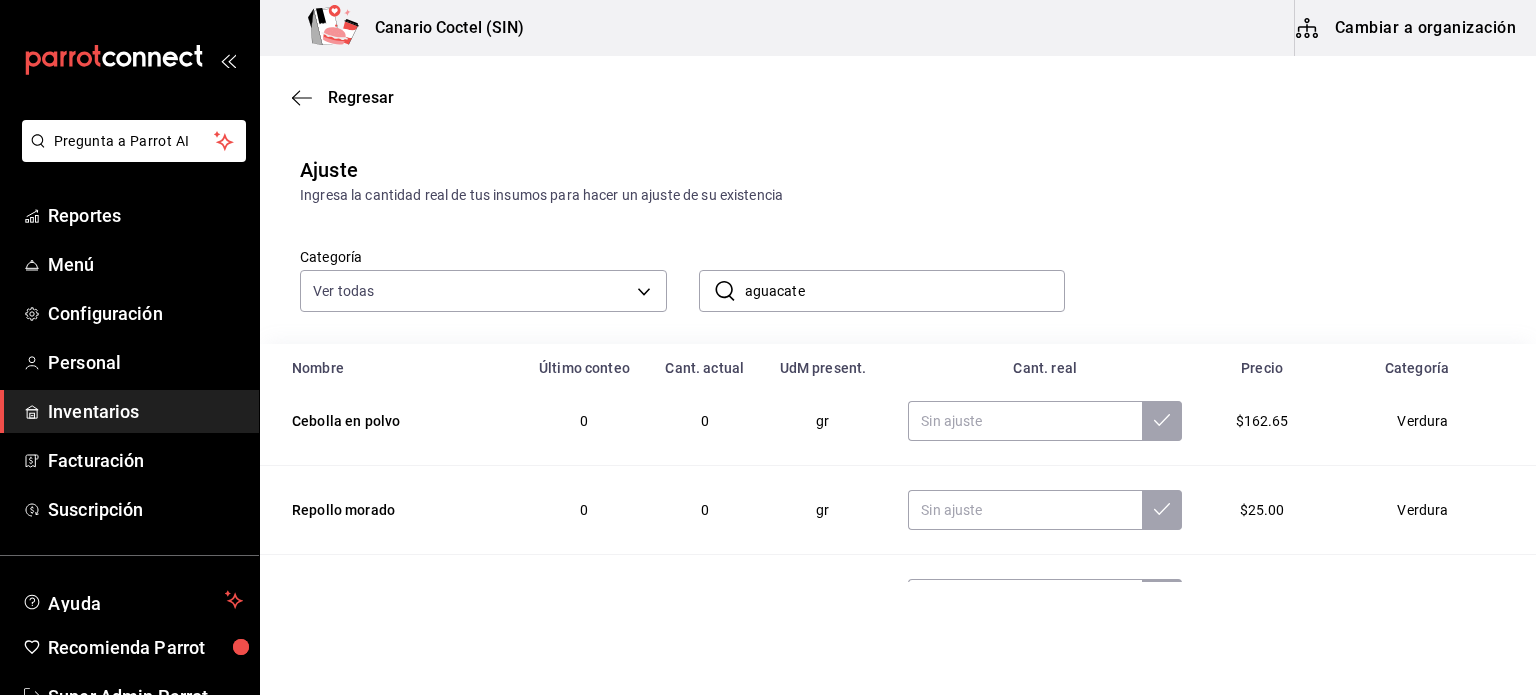 scroll, scrollTop: 0, scrollLeft: 0, axis: both 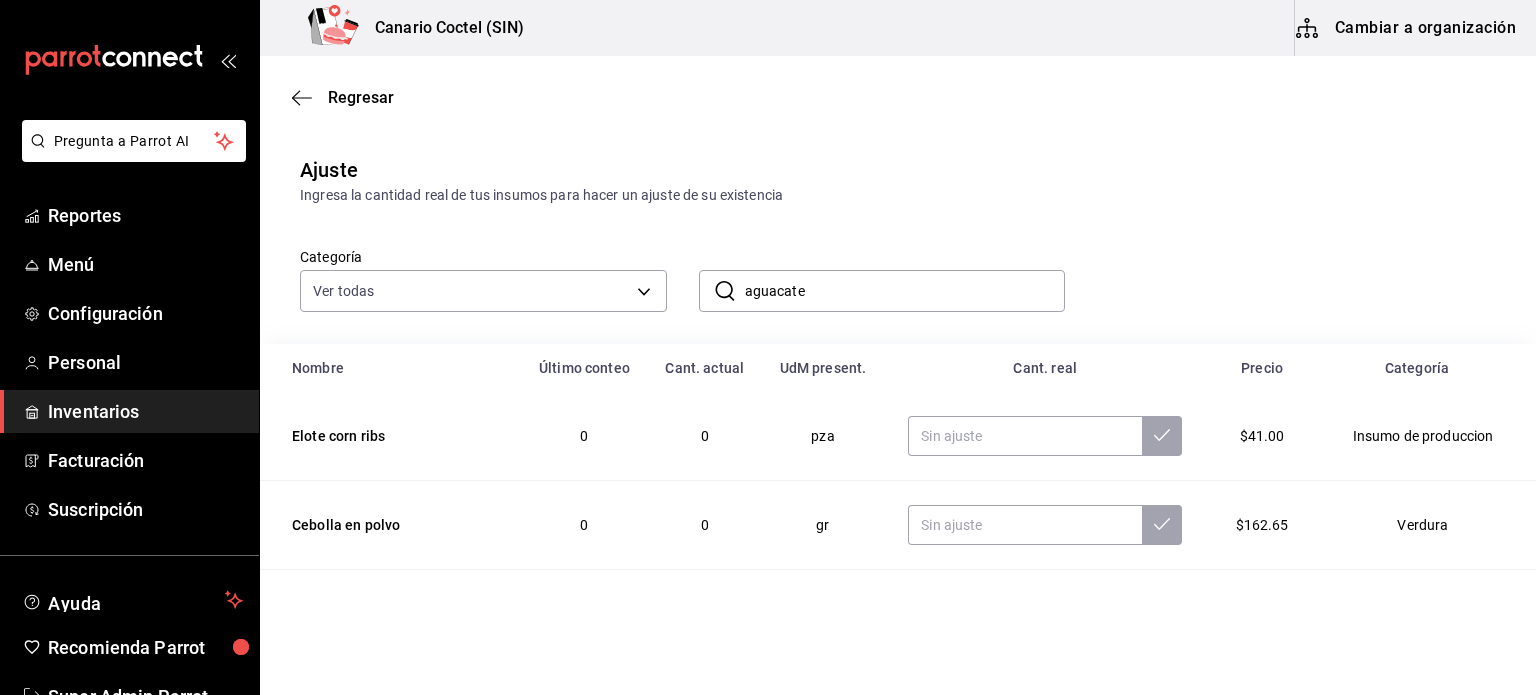 click on "aguacate" at bounding box center (905, 291) 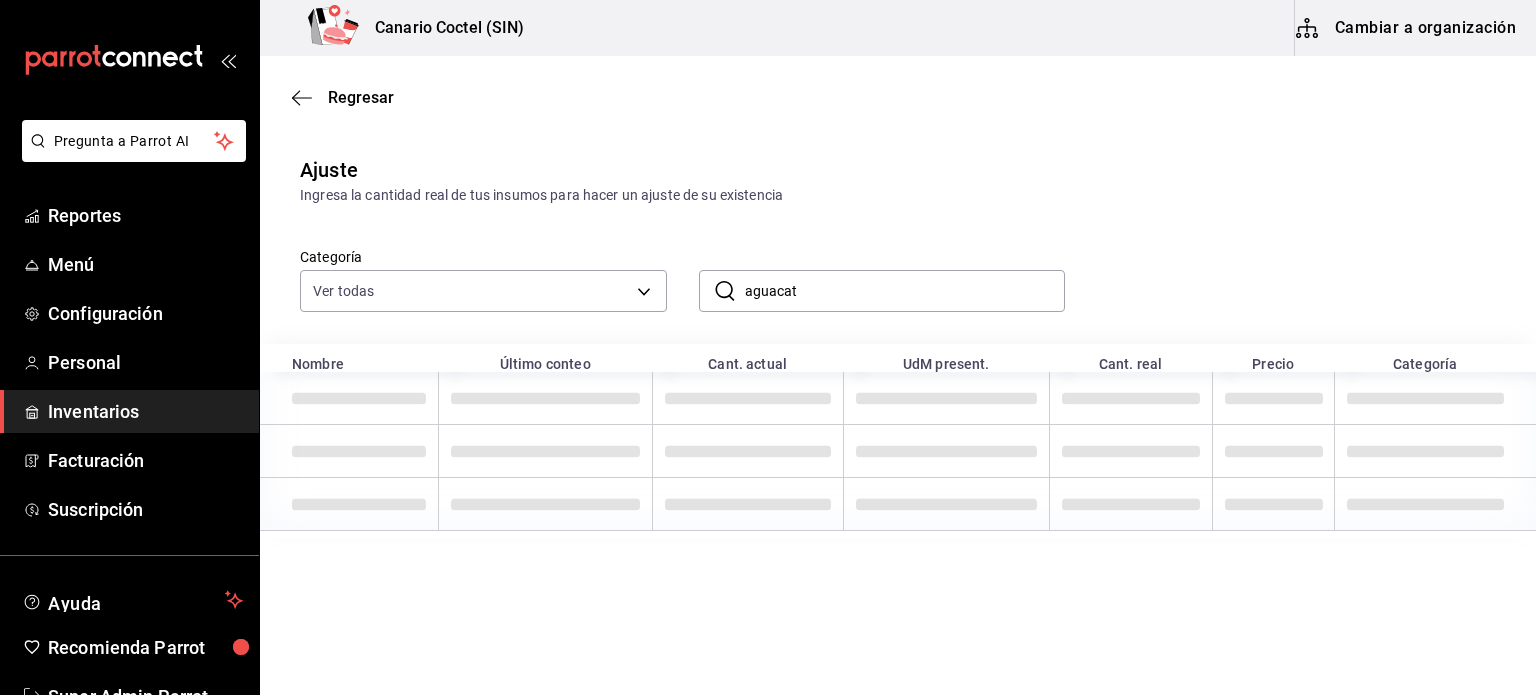 type on "aguacate" 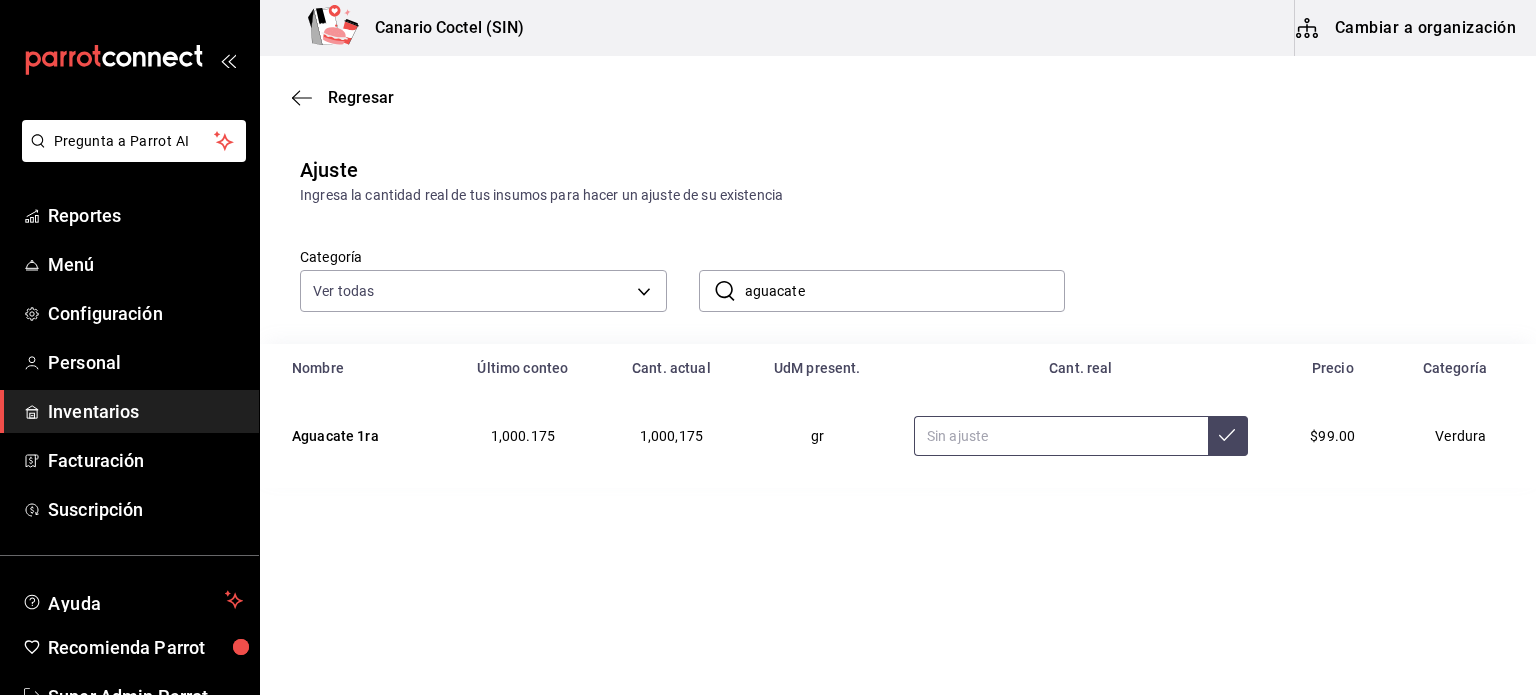 click at bounding box center (1061, 436) 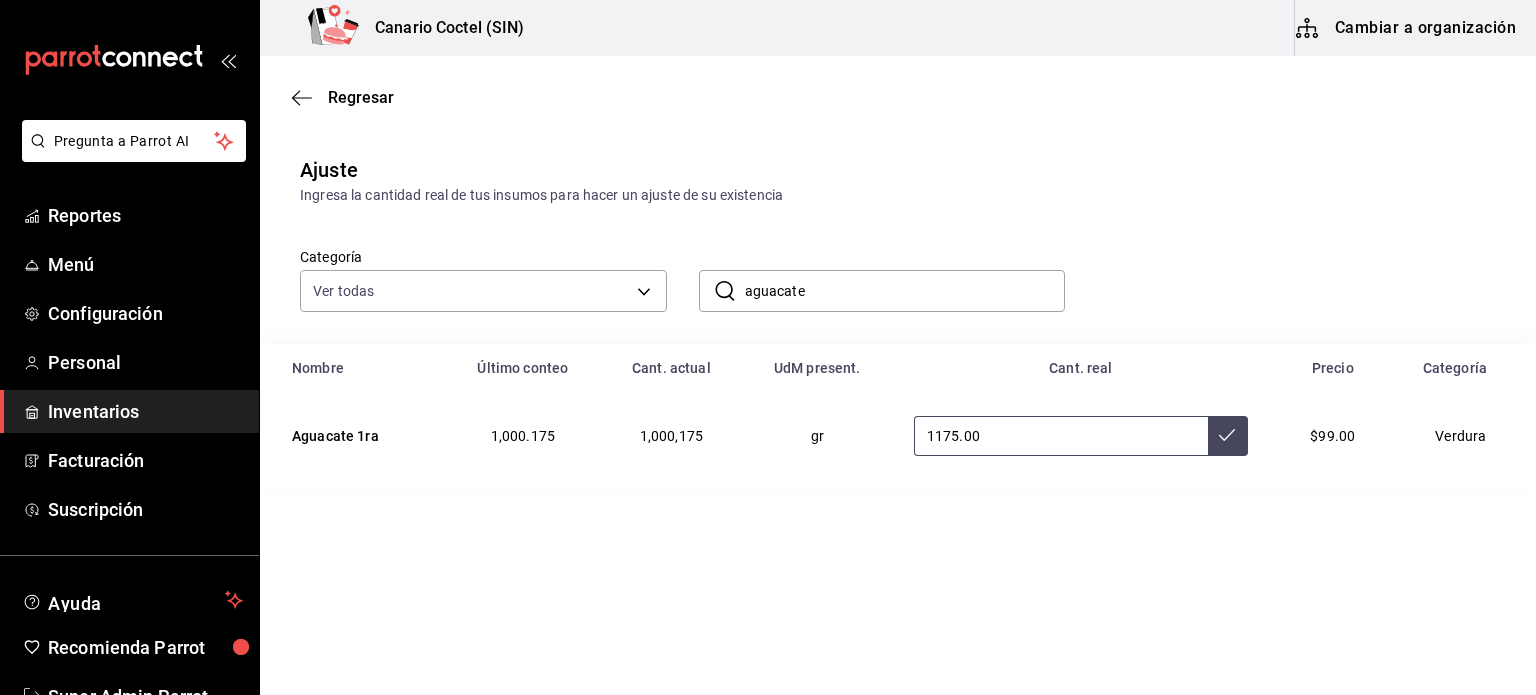type on "1175.00" 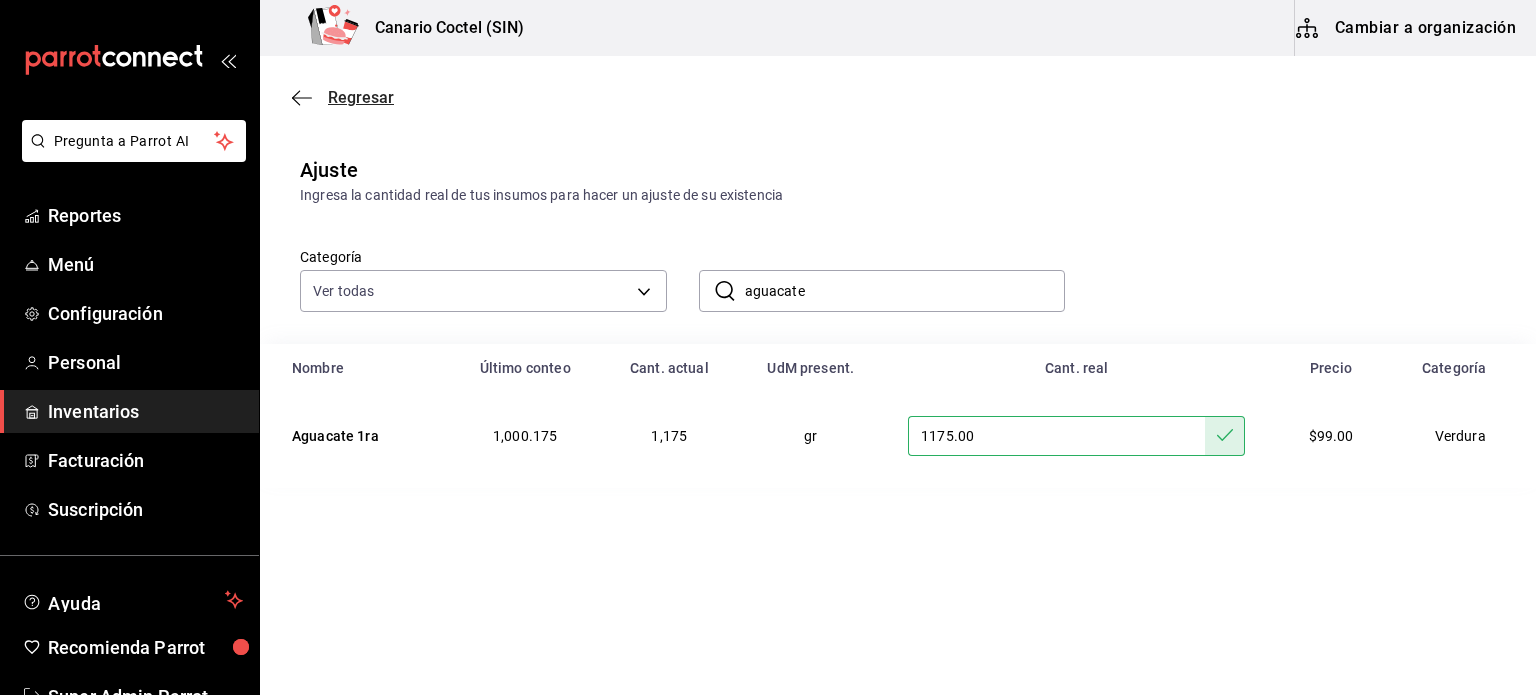 click 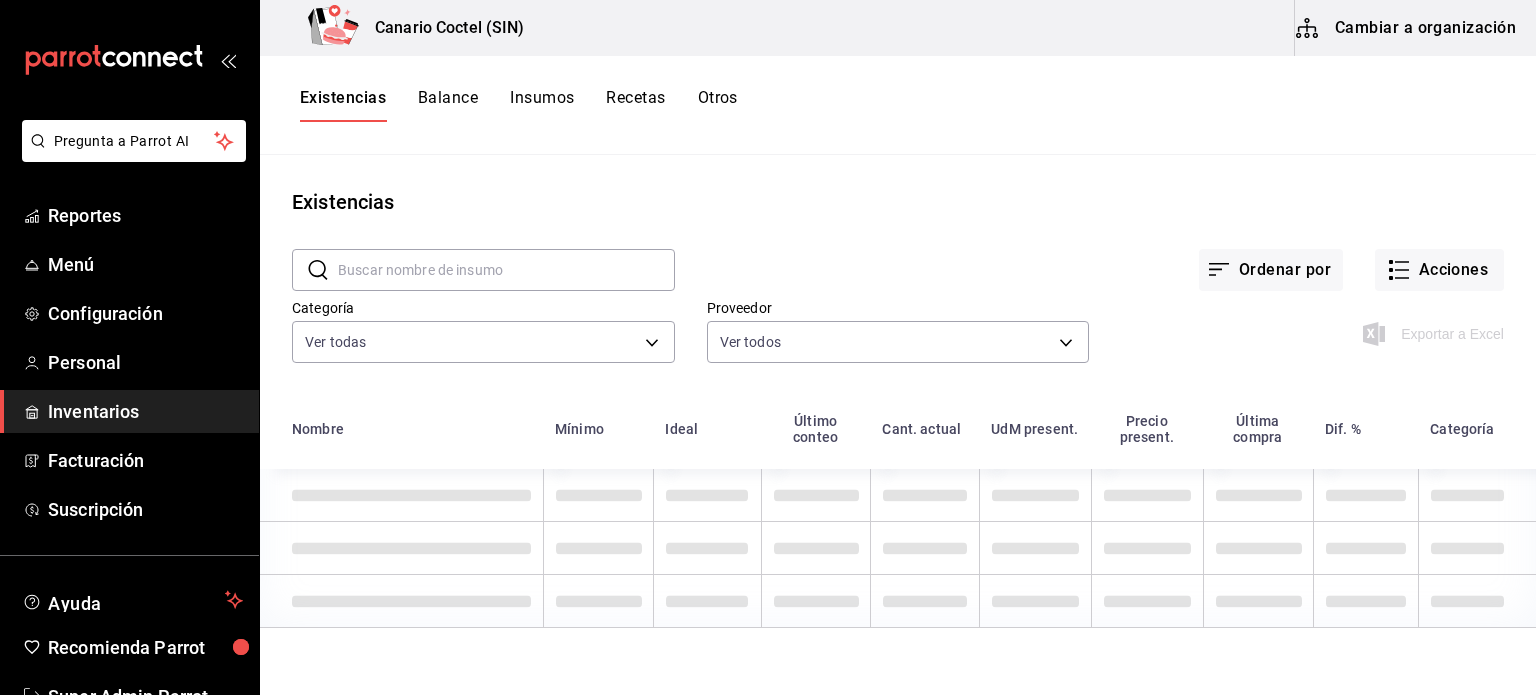 click at bounding box center (506, 270) 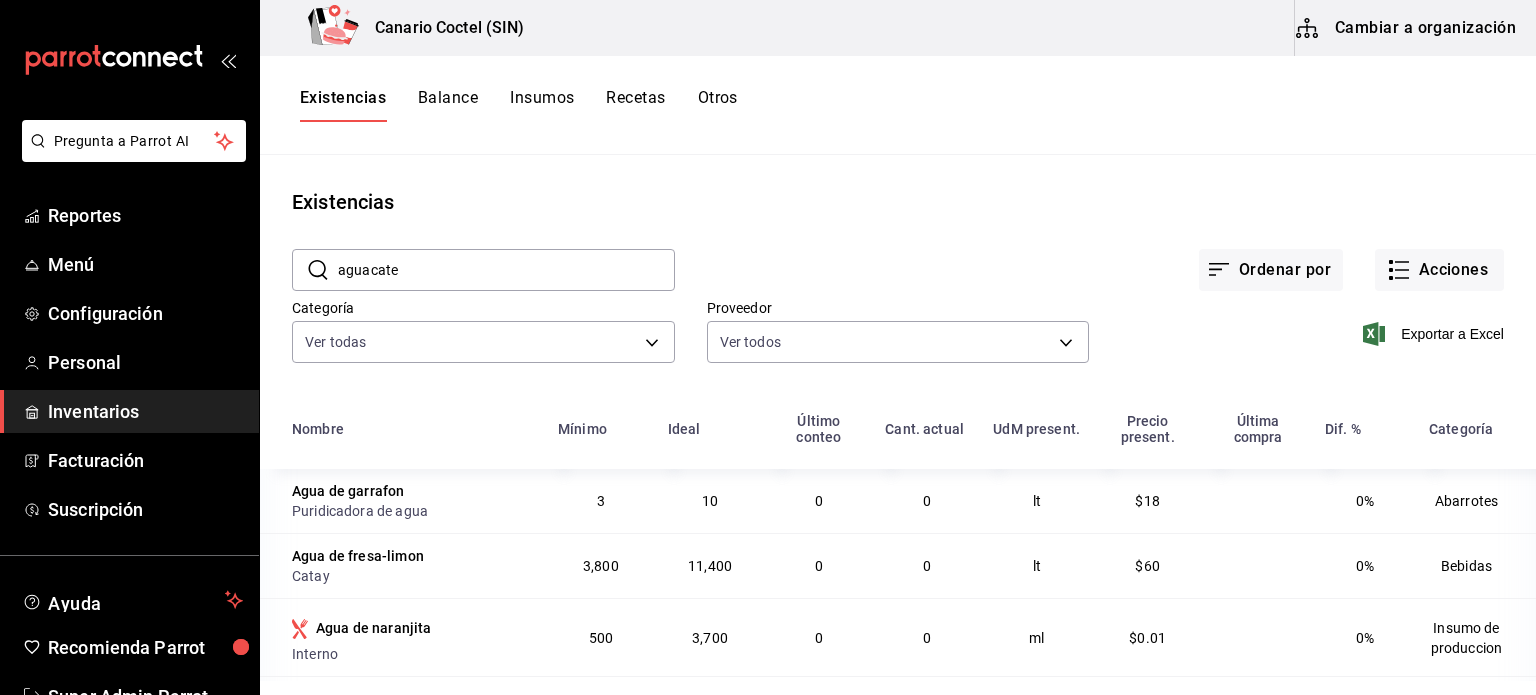 type on "aguacate" 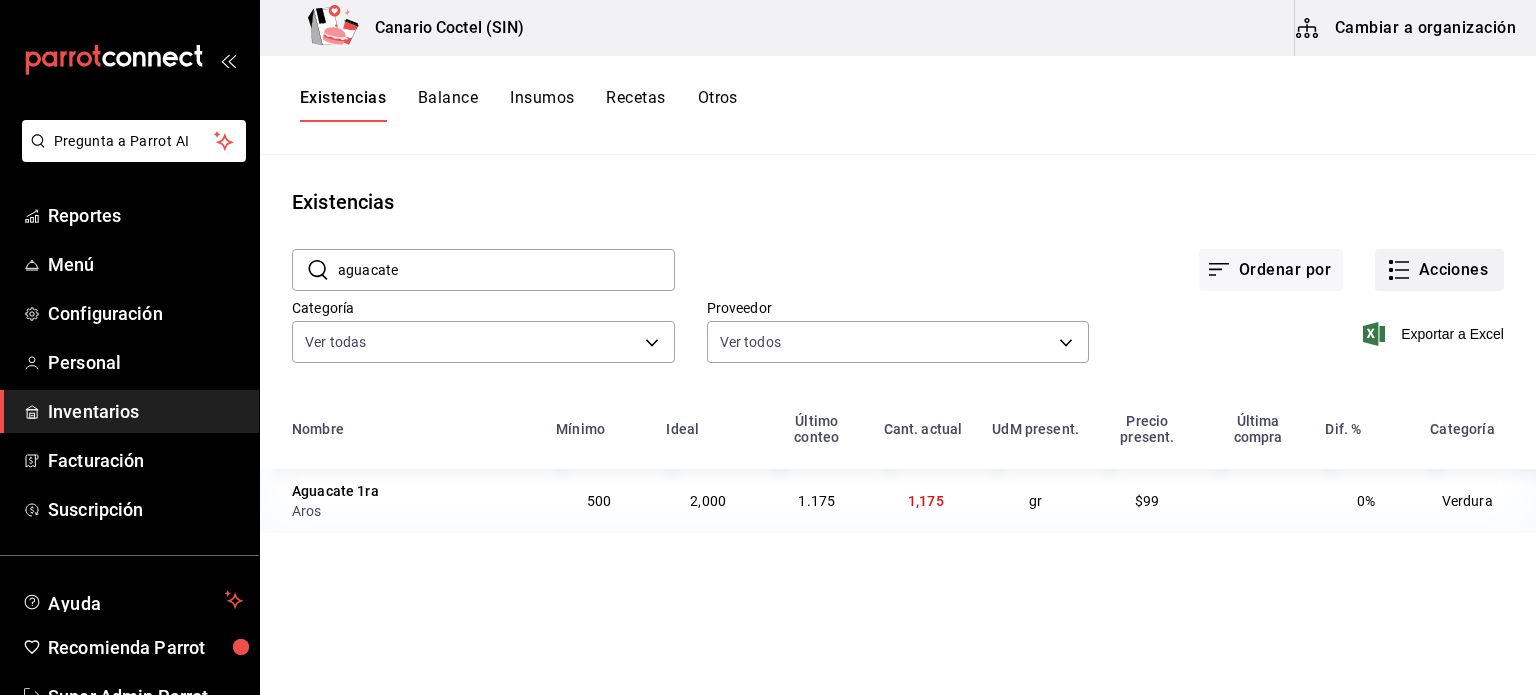 click on "Acciones" at bounding box center (1439, 270) 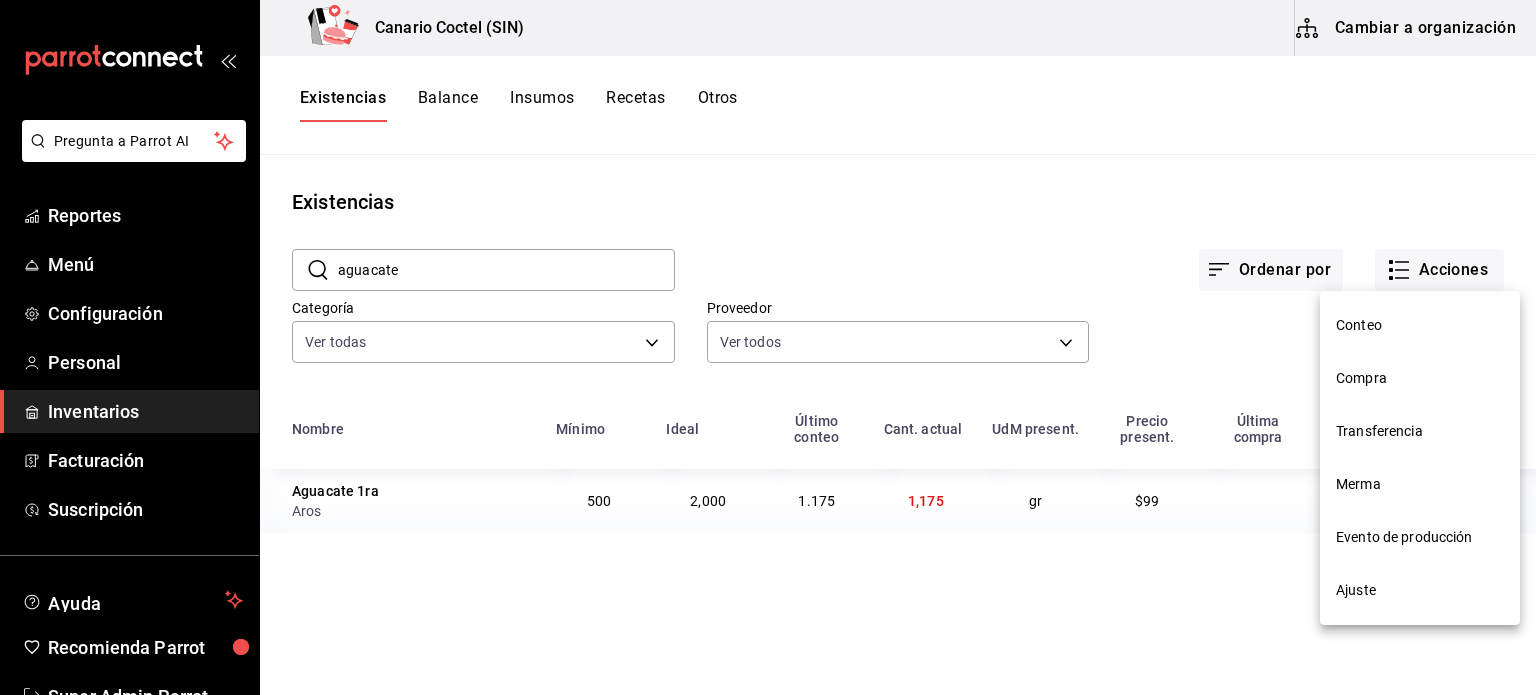 click on "Ajuste" at bounding box center [1420, 590] 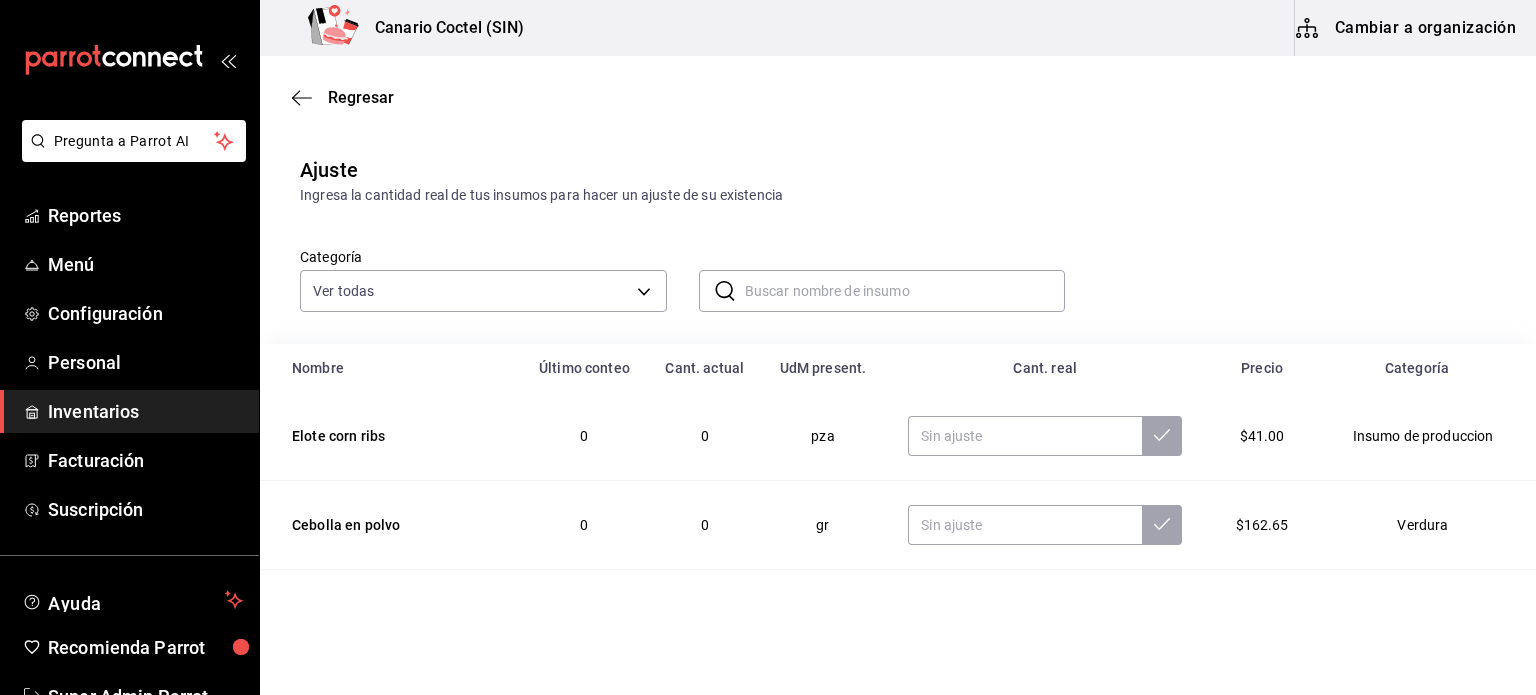 click at bounding box center [905, 291] 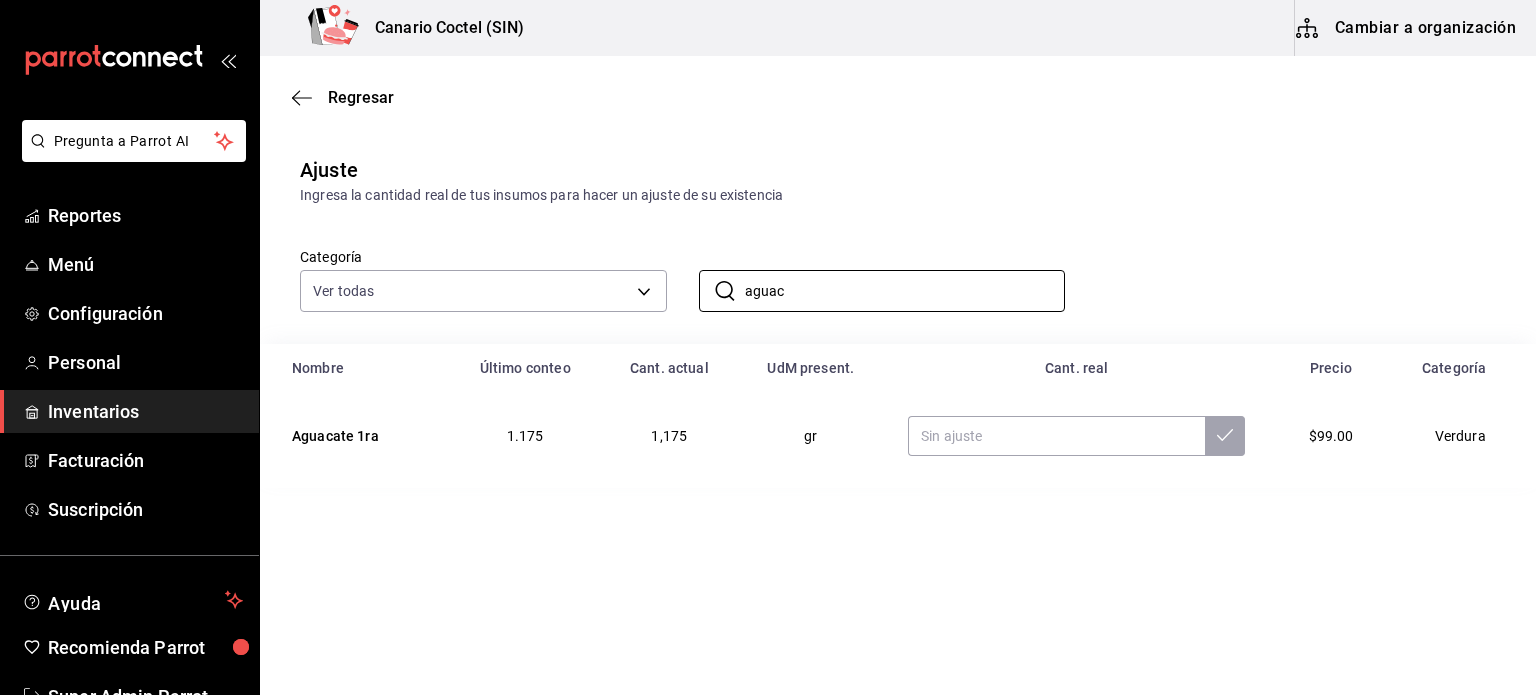 type on "aguac" 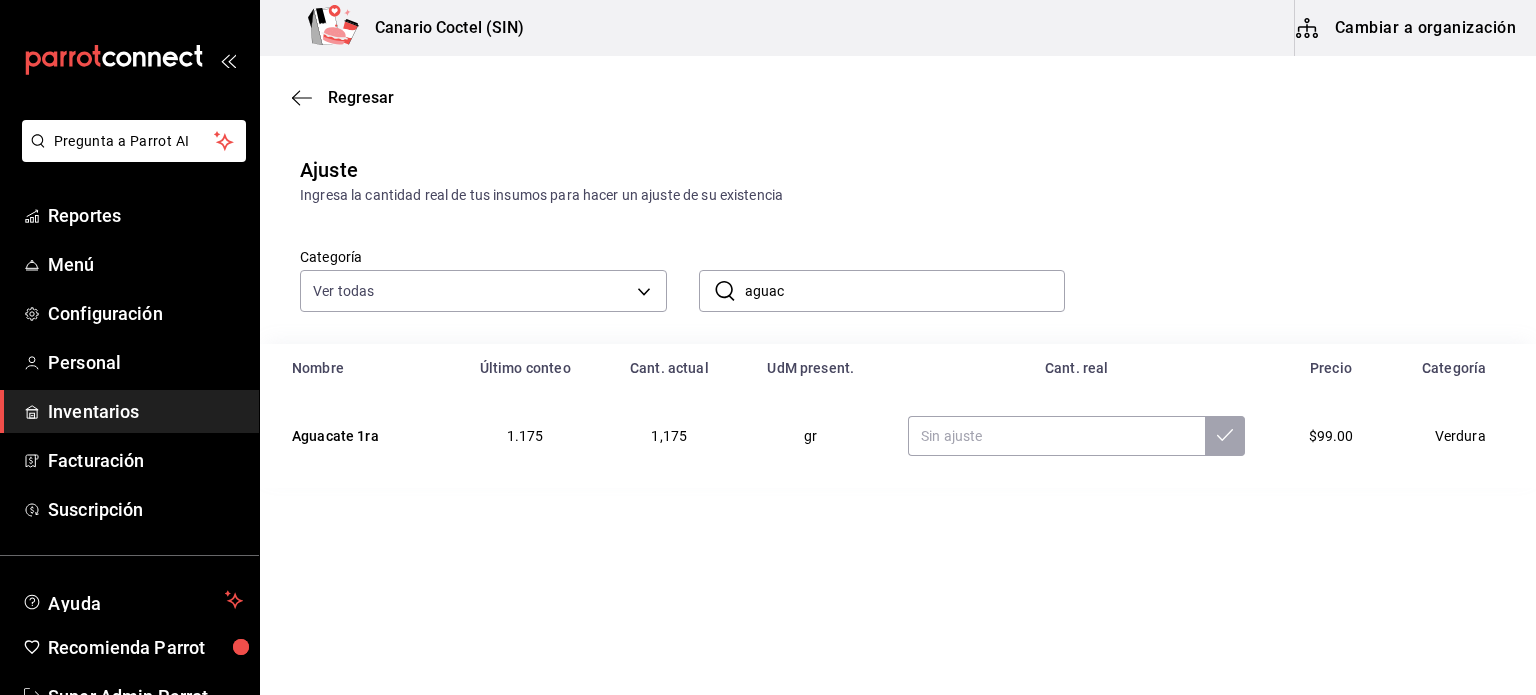 click on "aguac" at bounding box center [905, 291] 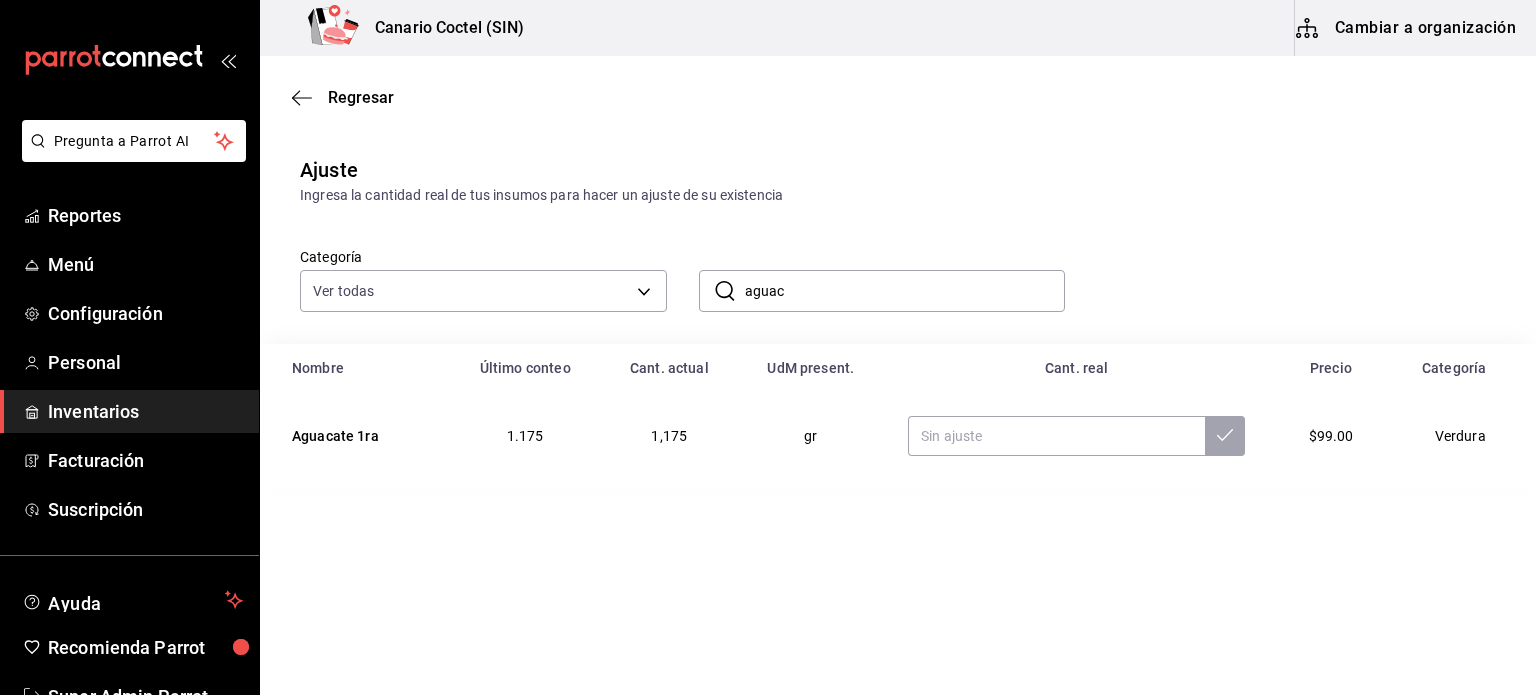 click on "Regresar" at bounding box center [898, 97] 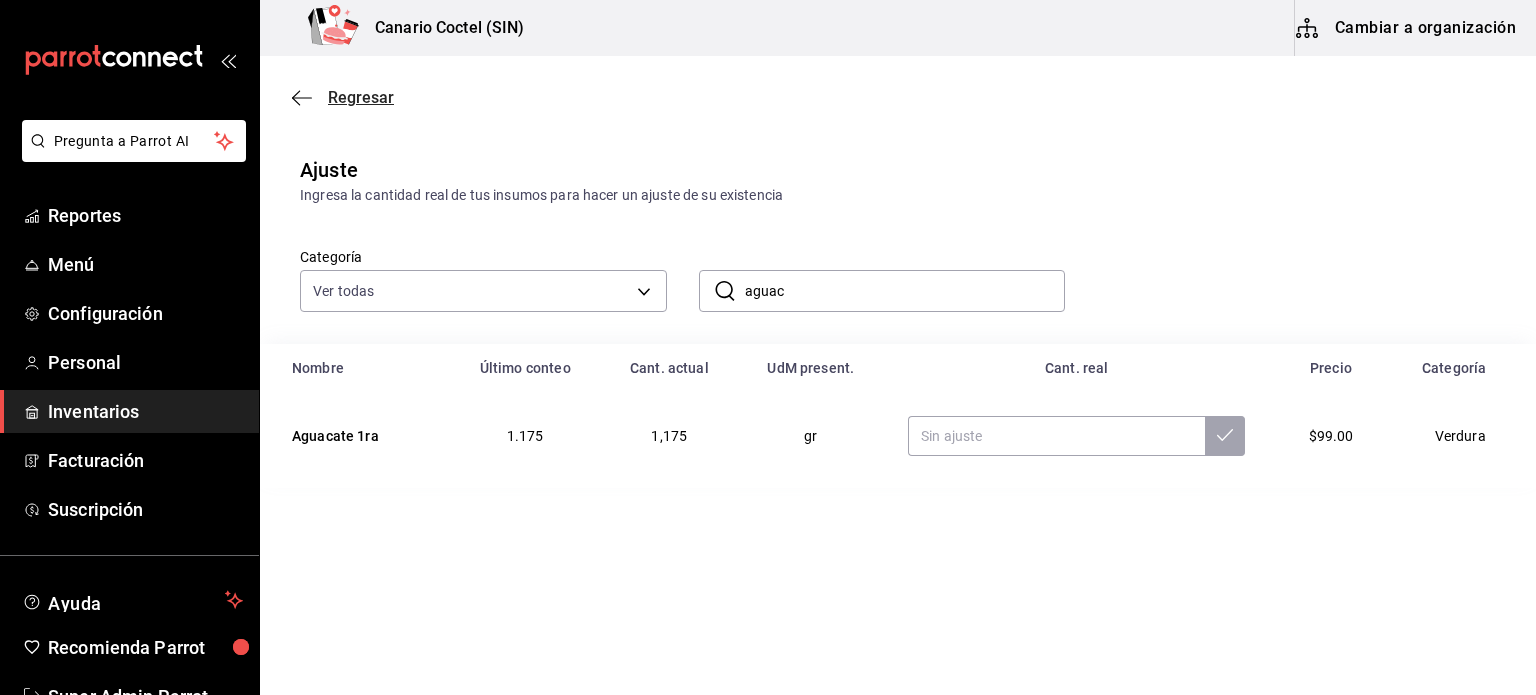 click 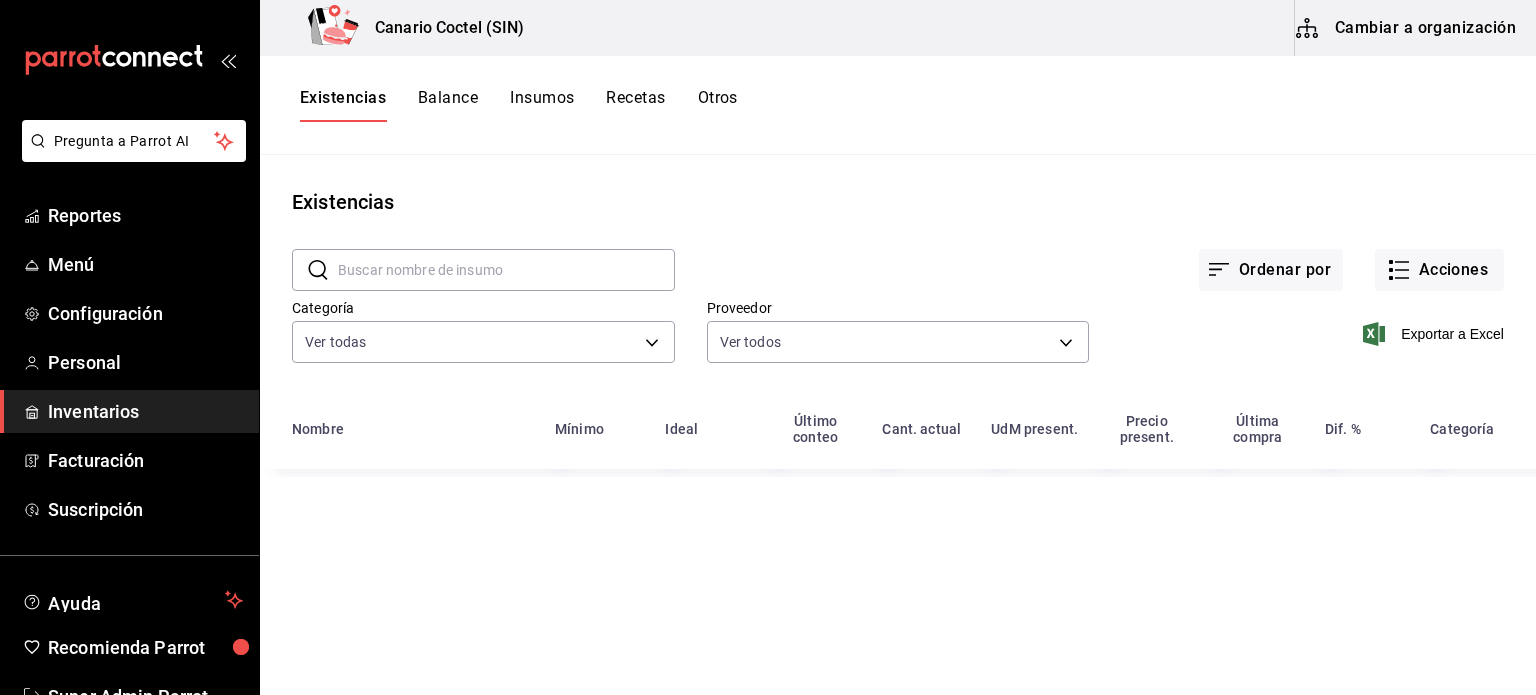 click on "Balance" at bounding box center (448, 105) 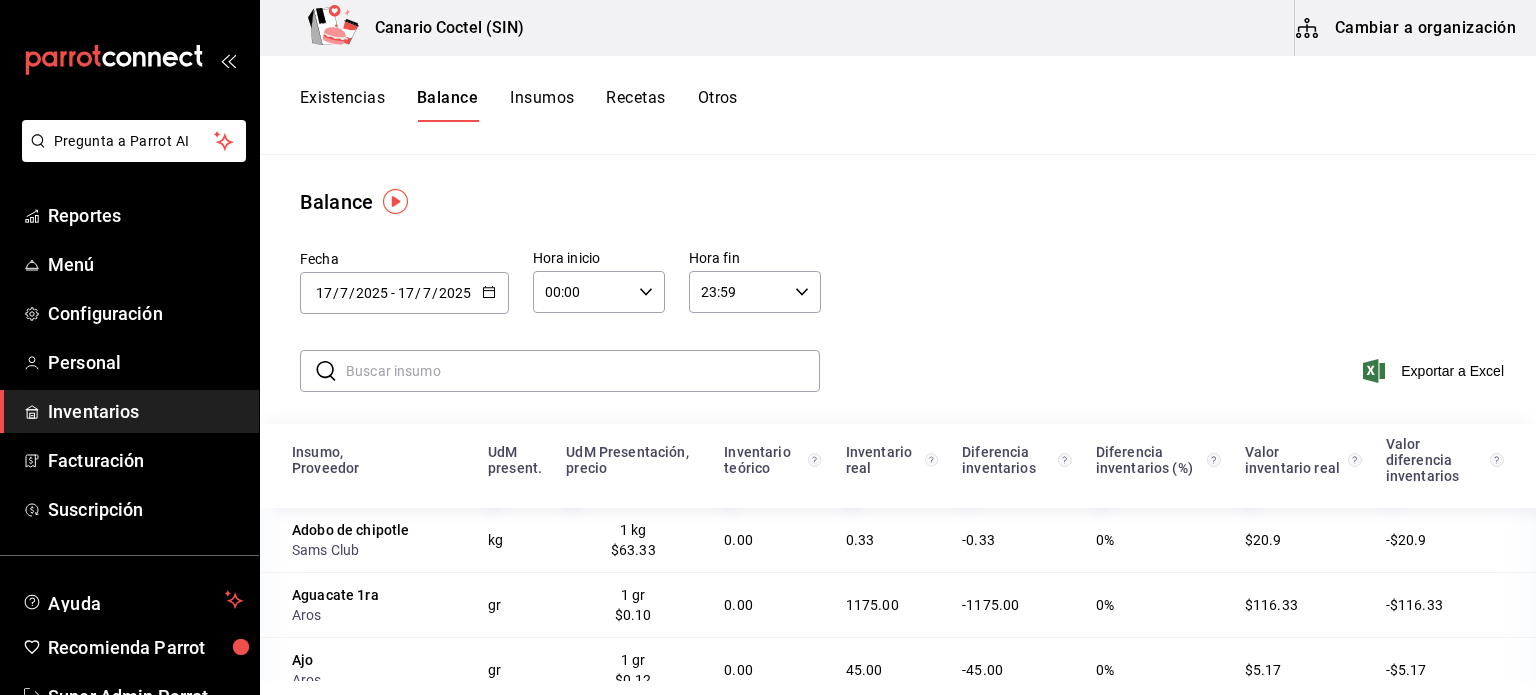 click at bounding box center [583, 371] 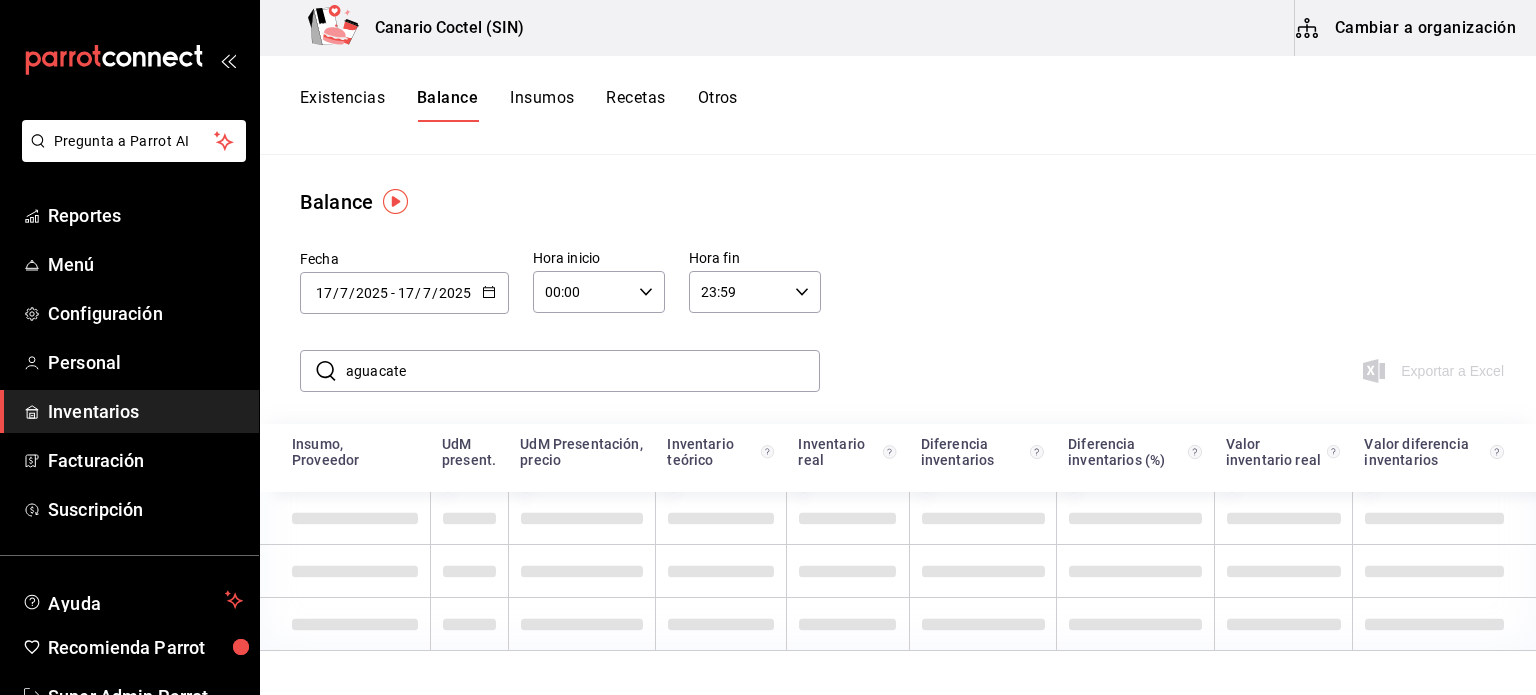 type on "aguacate" 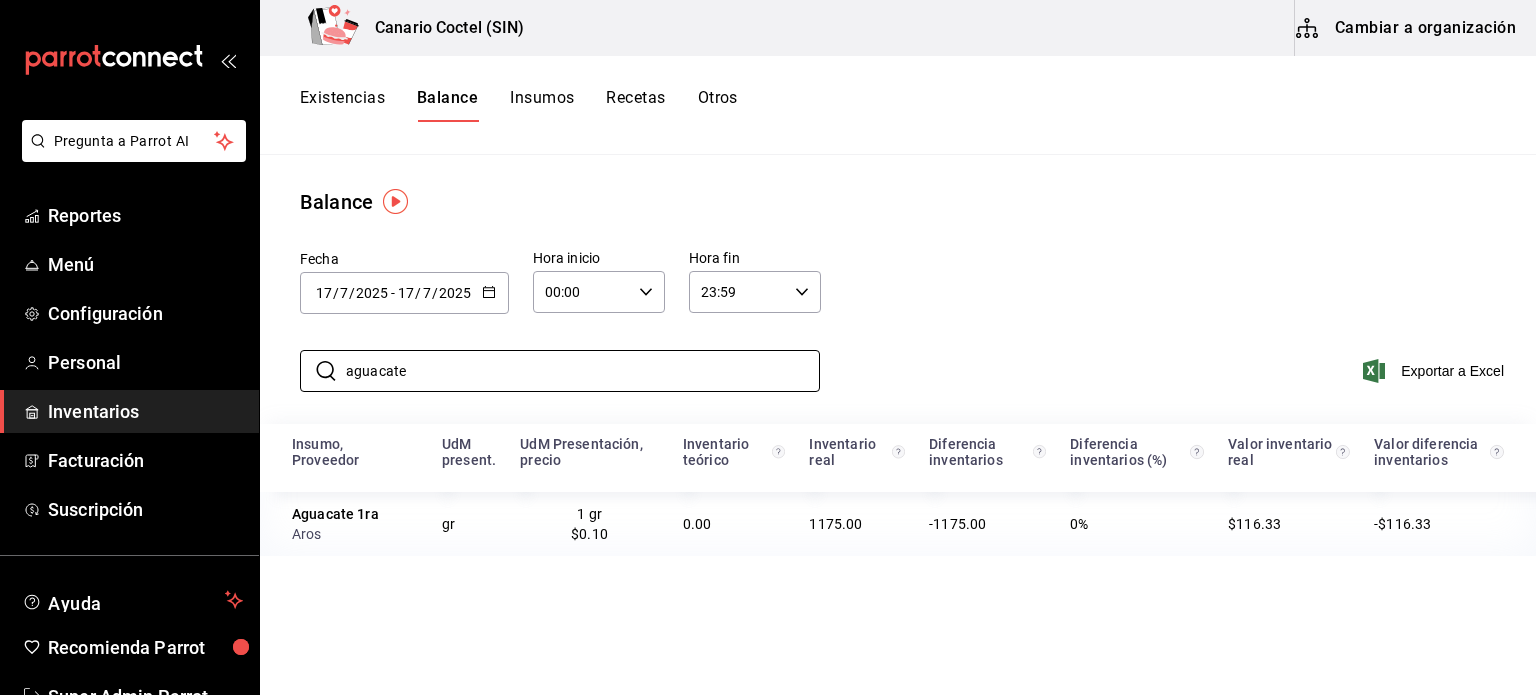 click on "Insumo,
Proveedor UdM present. UdM Presentación, precio Inventario teórico Inventario real Diferencia inventarios Diferencia inventarios (%) Valor inventario real Valor diferencia inventarios Aguacate 1ra Aros gr 1 gr
$0.10 0.00 1175.00 -1175.00 0% $116.33 -$116.33" at bounding box center (898, 687) 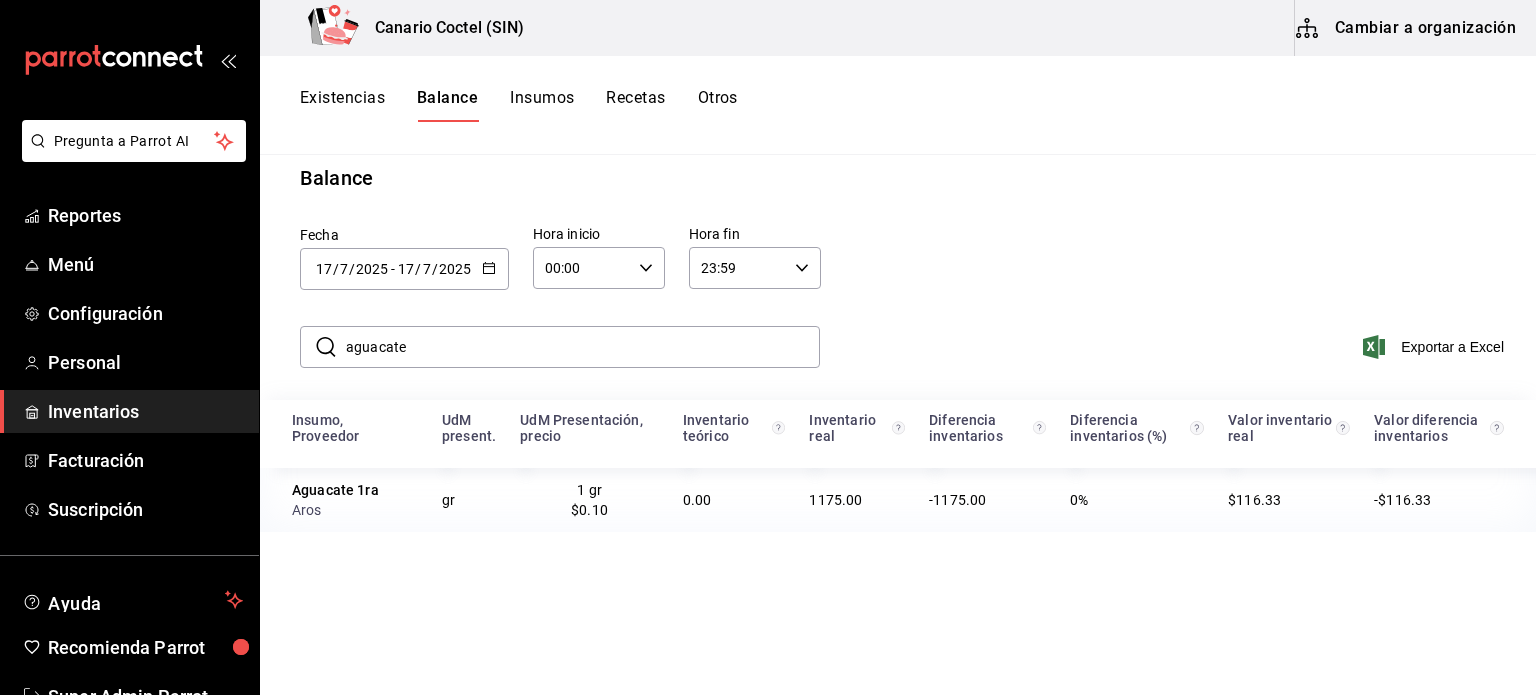scroll, scrollTop: 80, scrollLeft: 0, axis: vertical 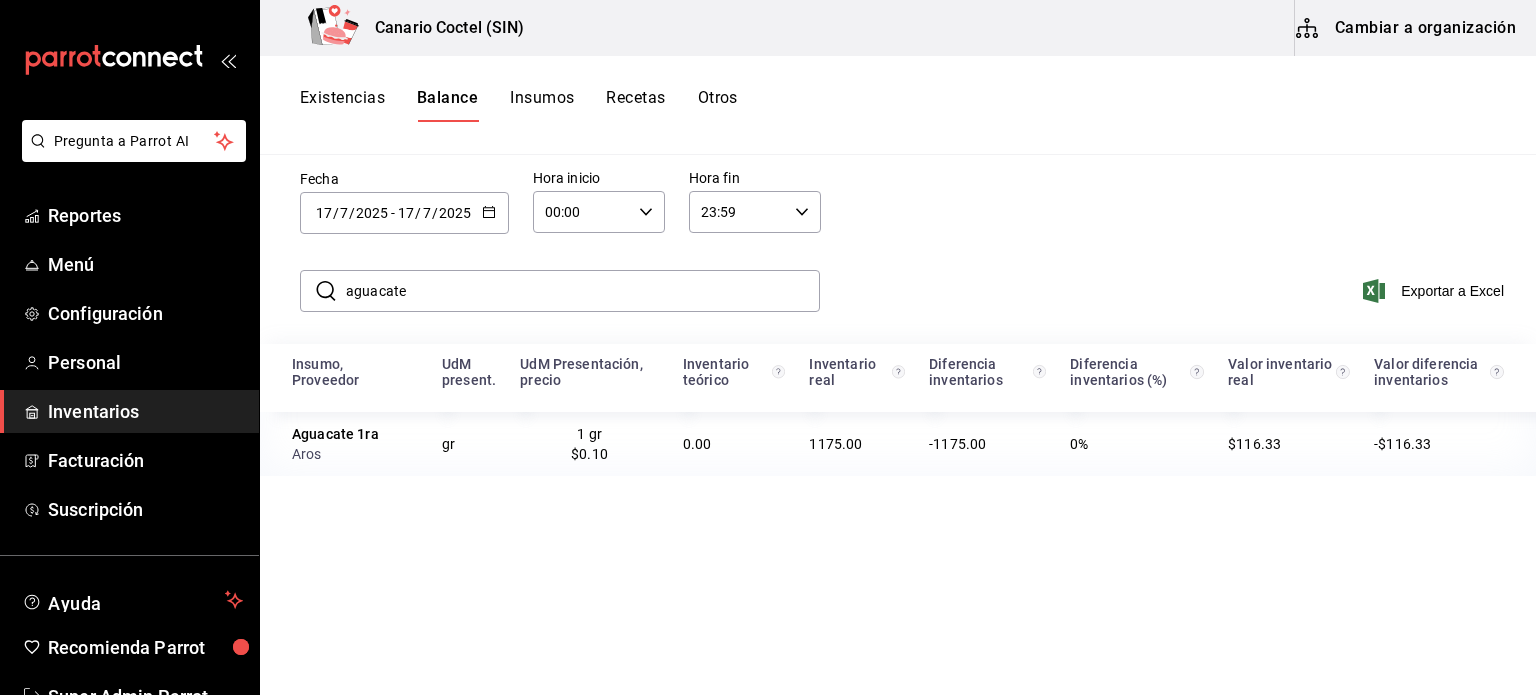 click on "Insumos" at bounding box center [542, 105] 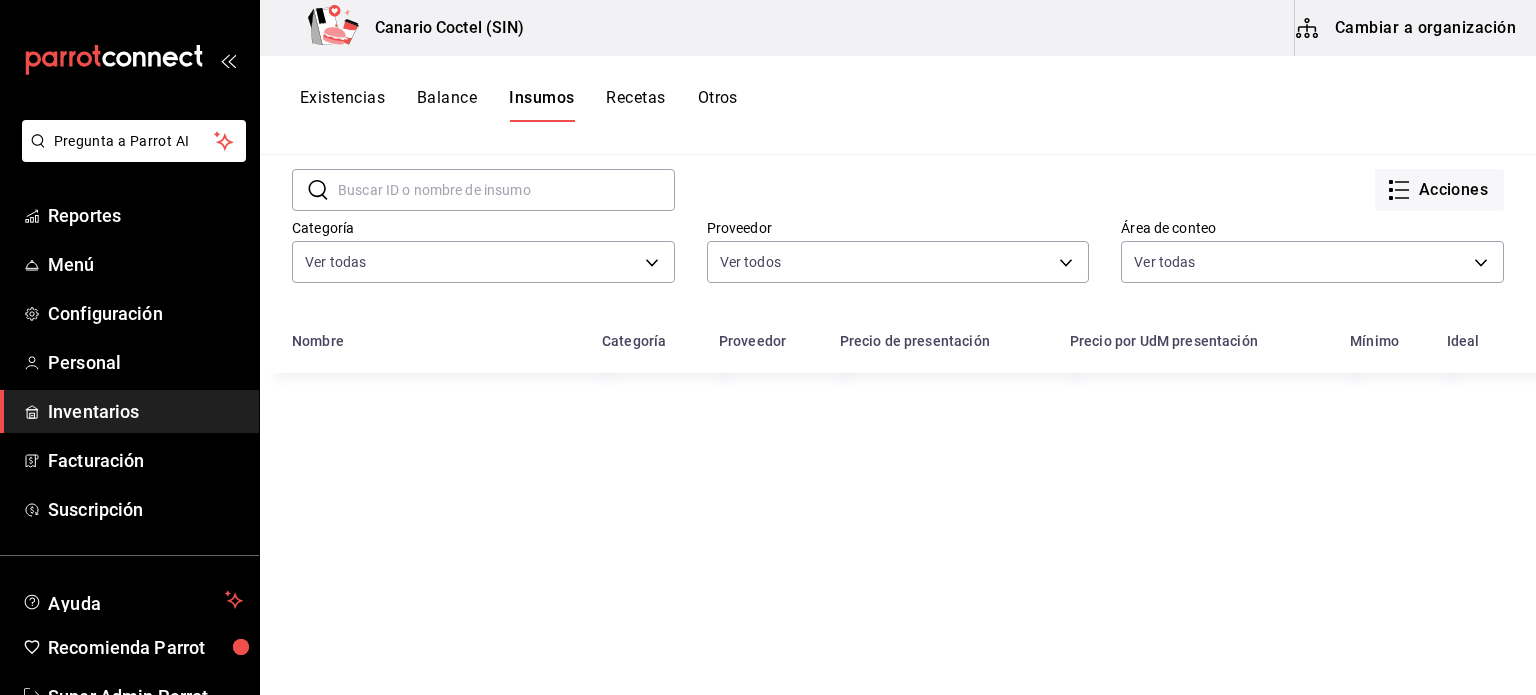 click on "Balance" at bounding box center (447, 105) 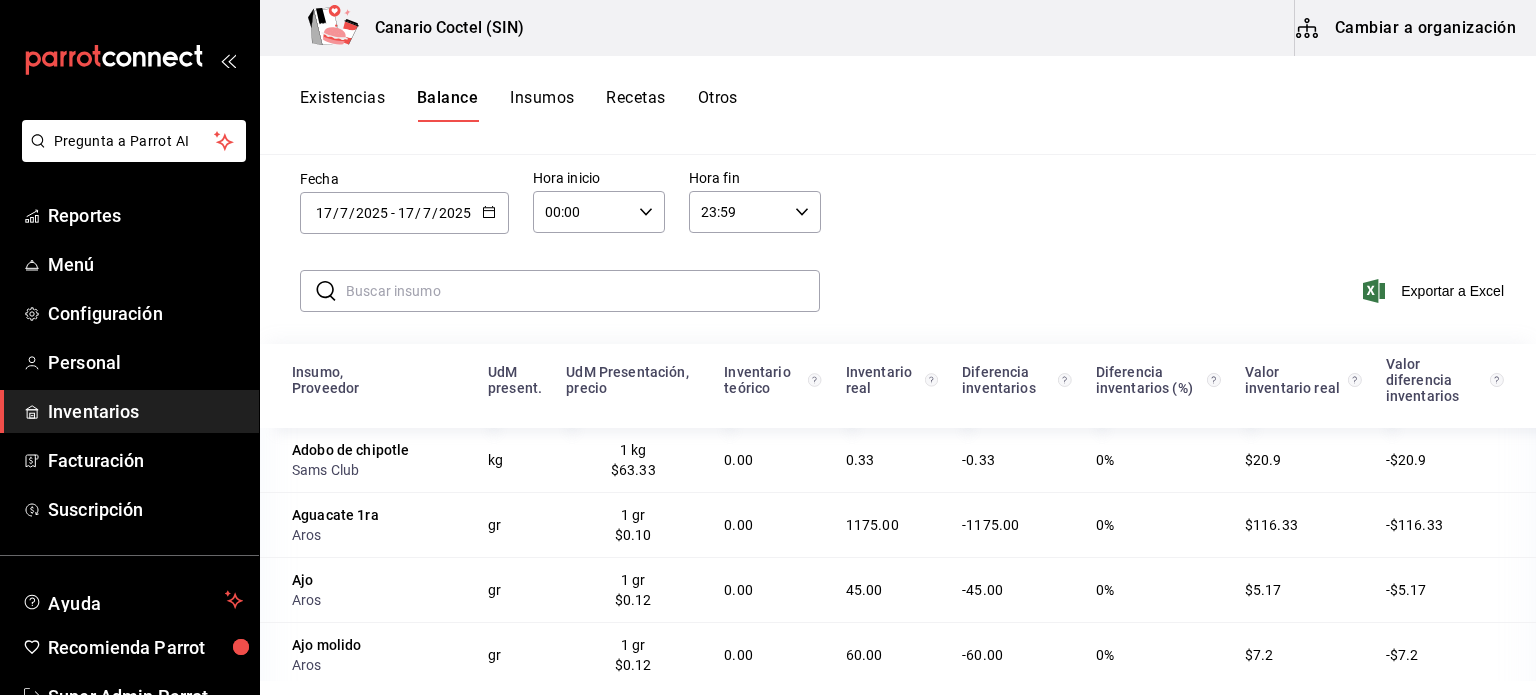 click on "Existencias" at bounding box center (342, 105) 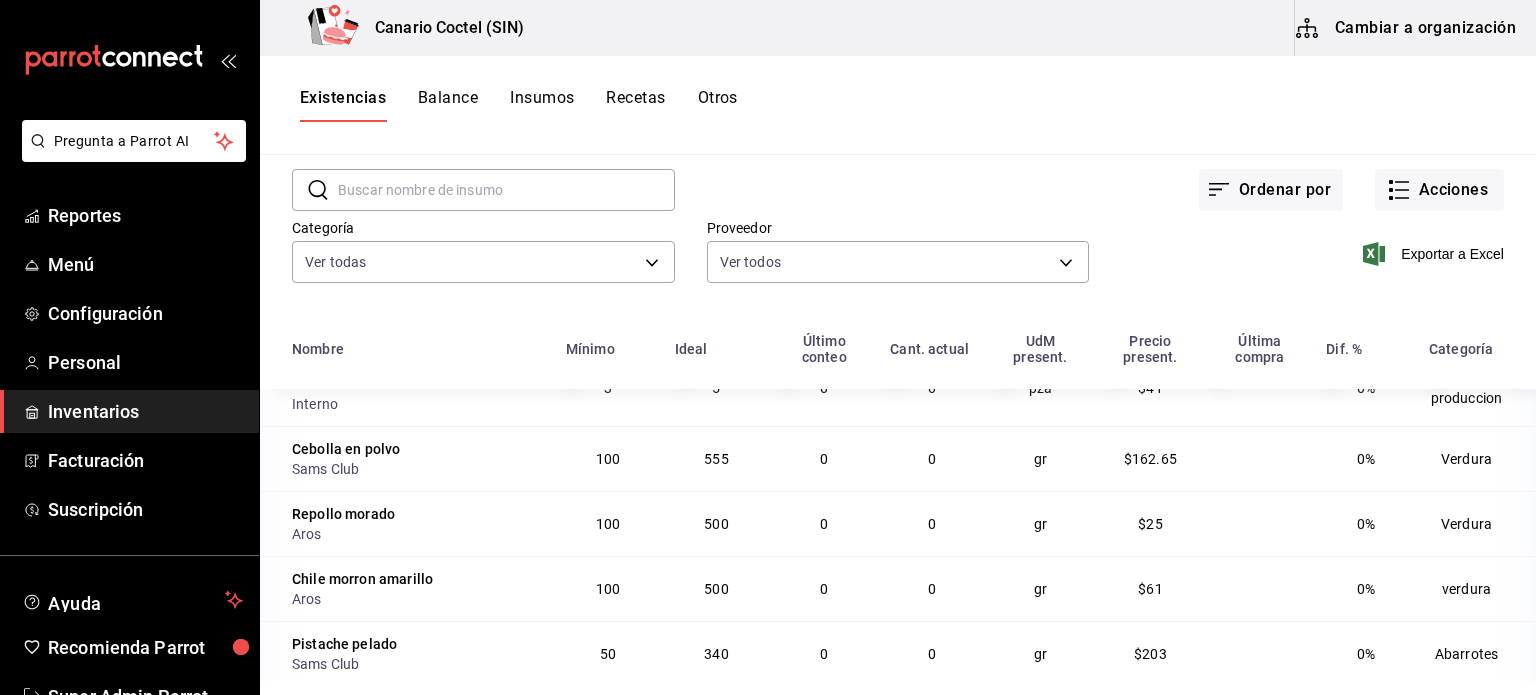 scroll, scrollTop: 0, scrollLeft: 0, axis: both 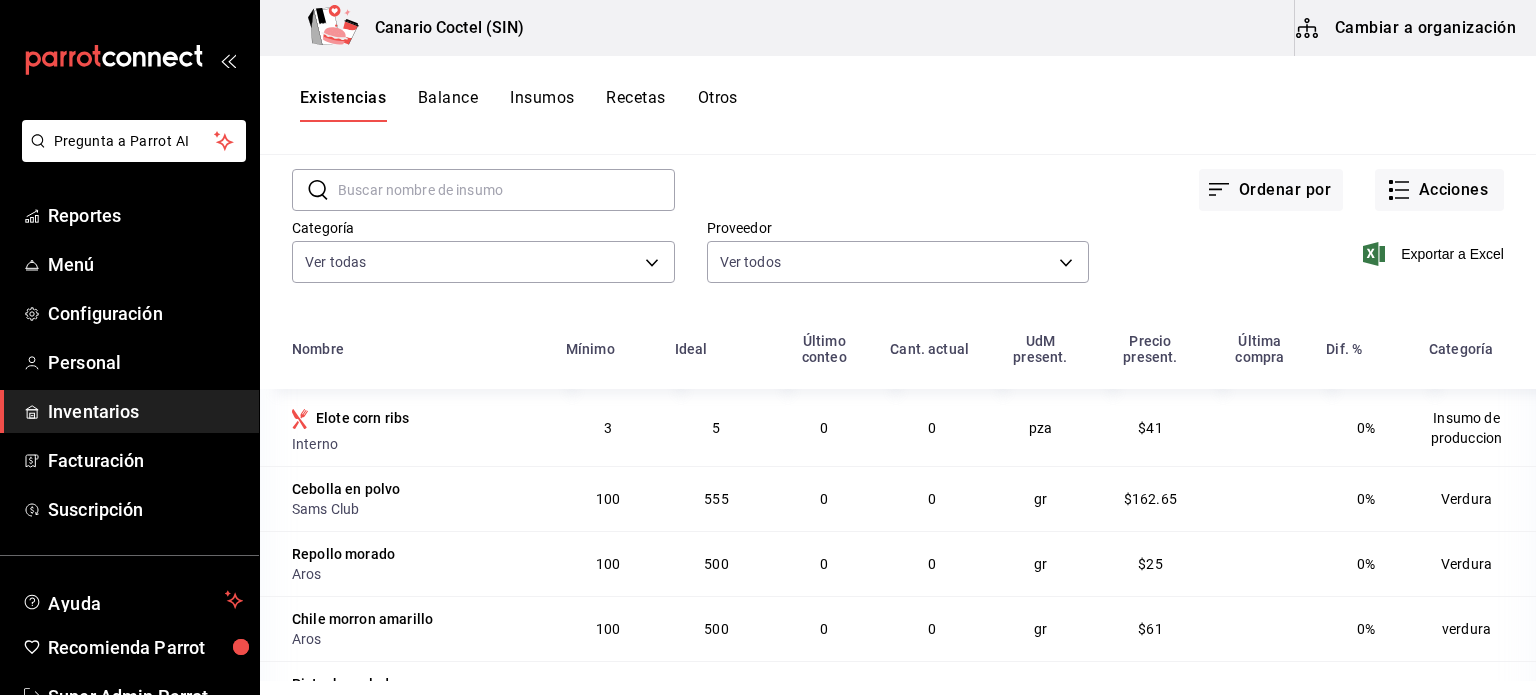 click on "Balance" at bounding box center (448, 105) 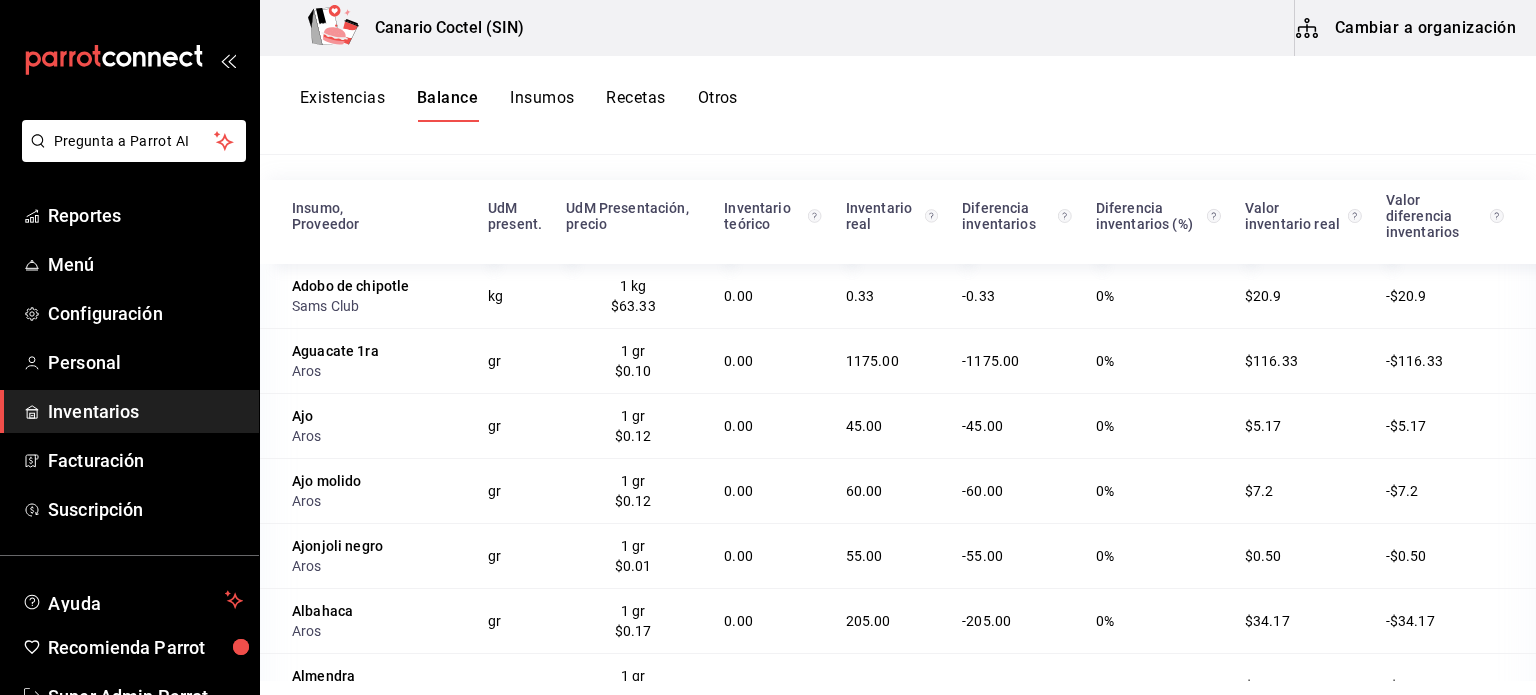 scroll, scrollTop: 254, scrollLeft: 0, axis: vertical 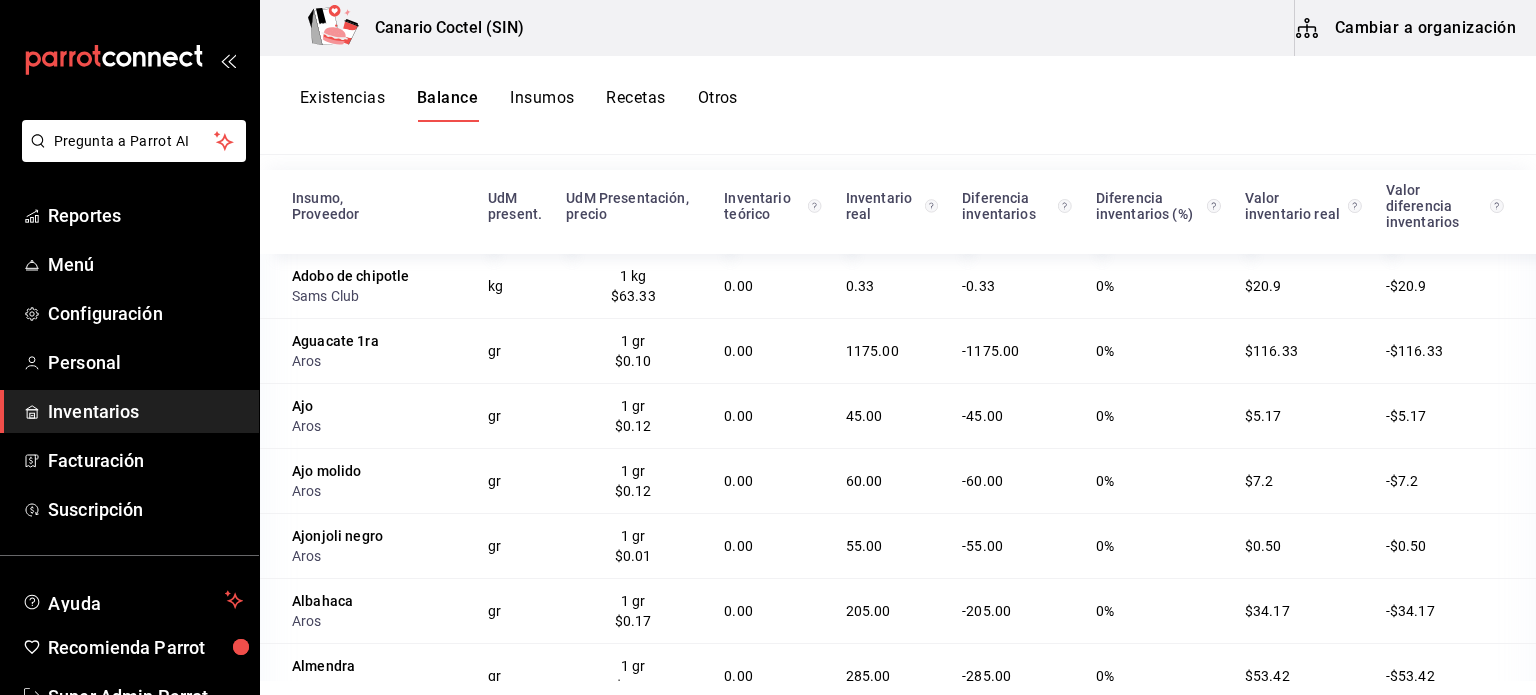 click on "Otros" at bounding box center (718, 105) 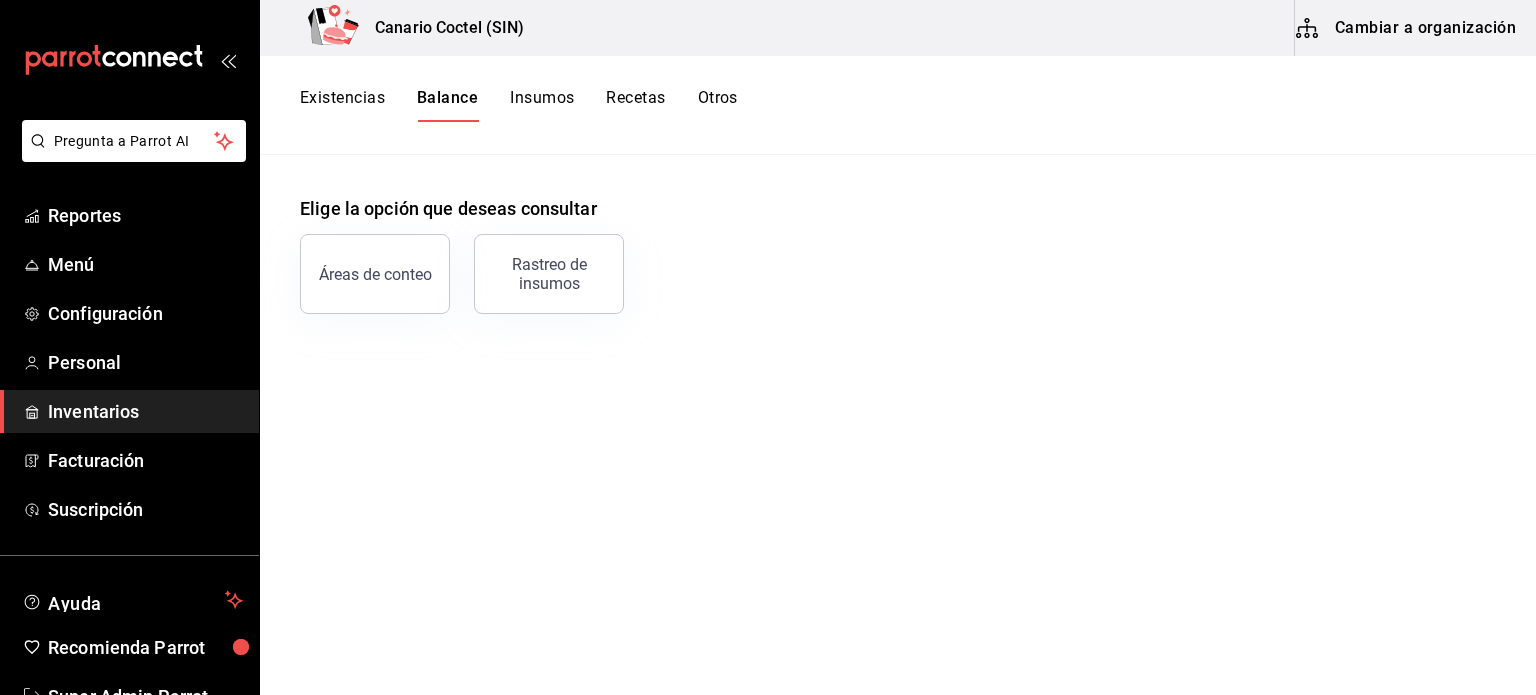 scroll, scrollTop: 0, scrollLeft: 0, axis: both 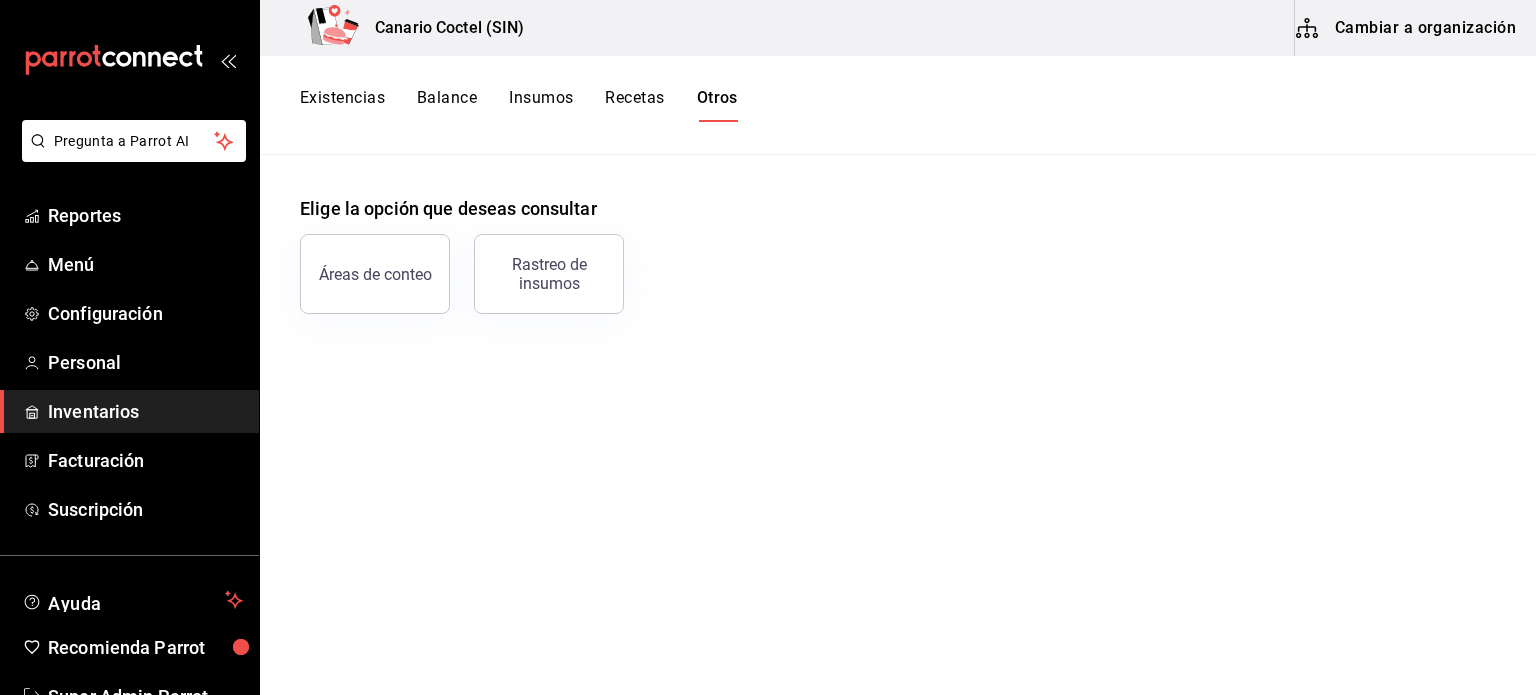 click on "Existencias" at bounding box center [342, 105] 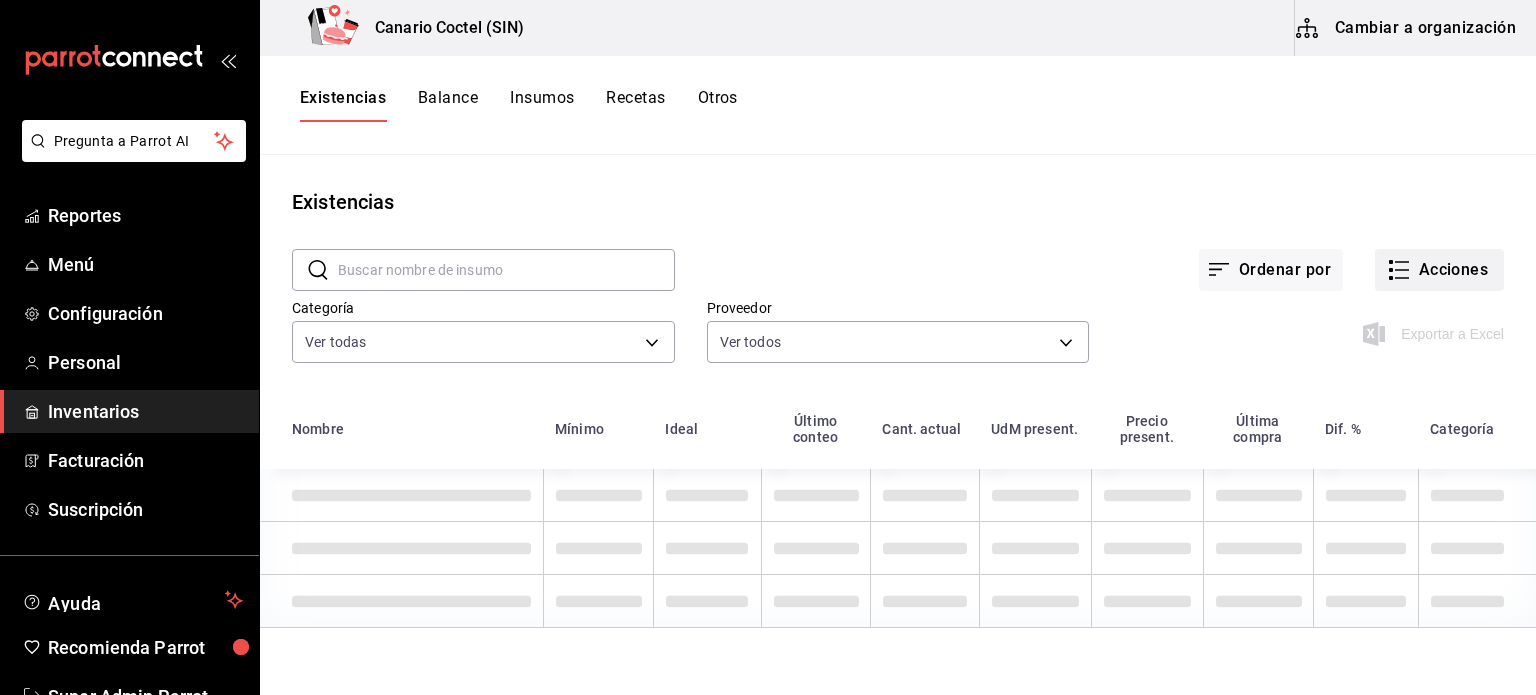 click on "Acciones" at bounding box center [1439, 270] 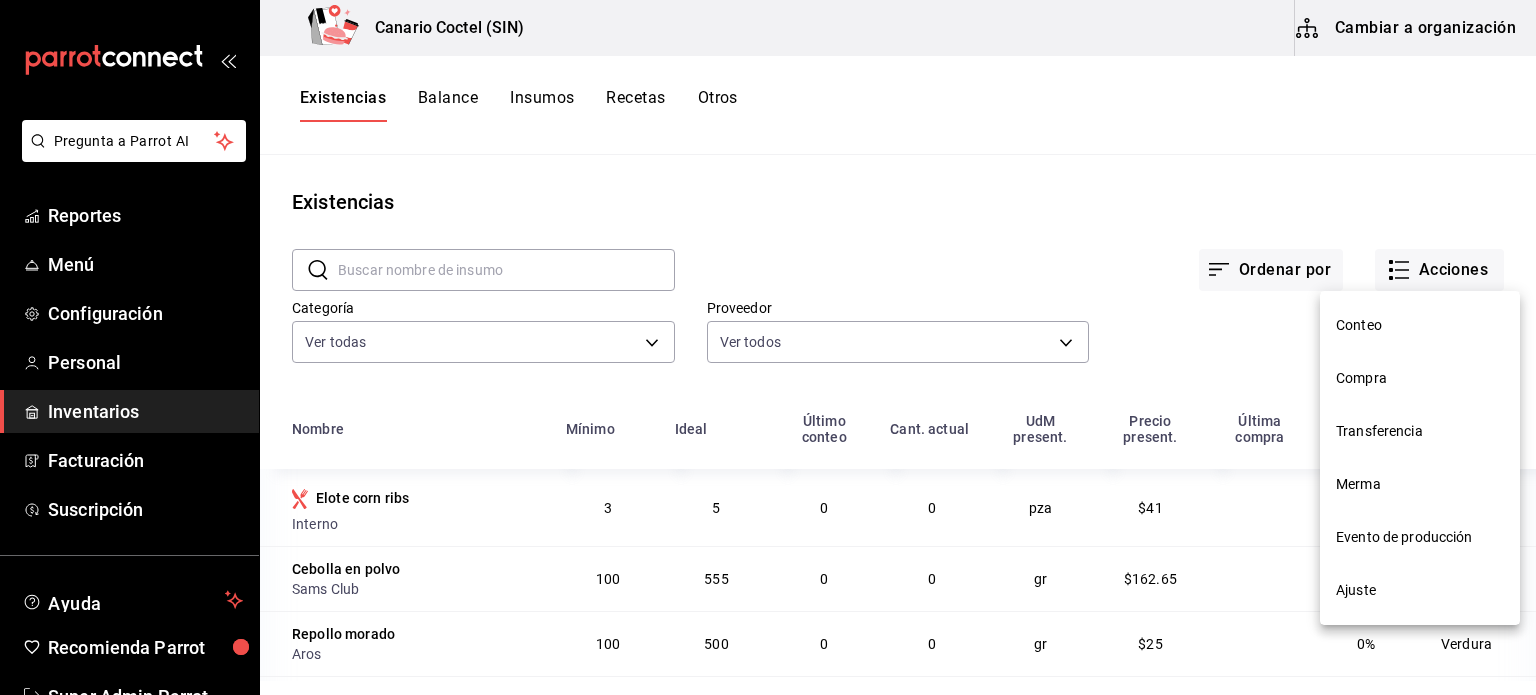 click on "Conteo" at bounding box center (1420, 325) 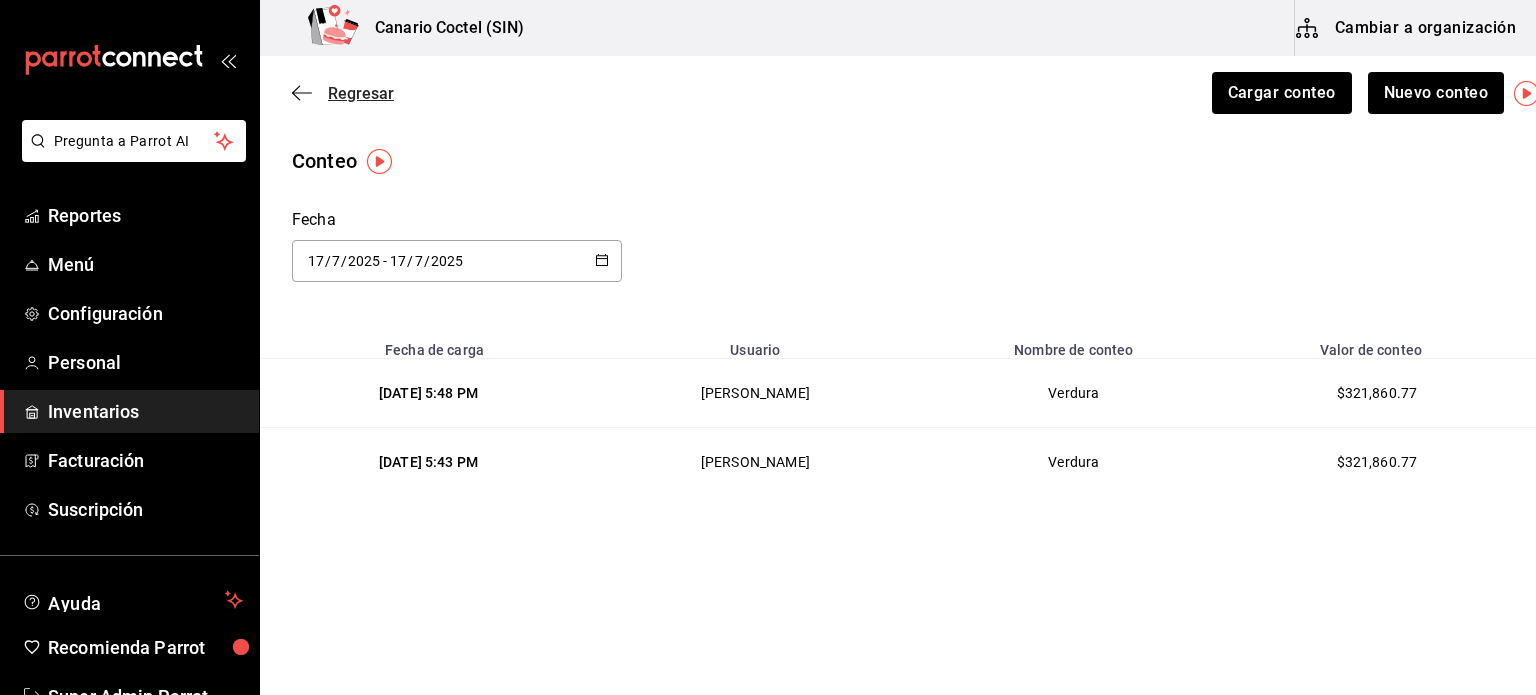 click on "Regresar" at bounding box center [343, 93] 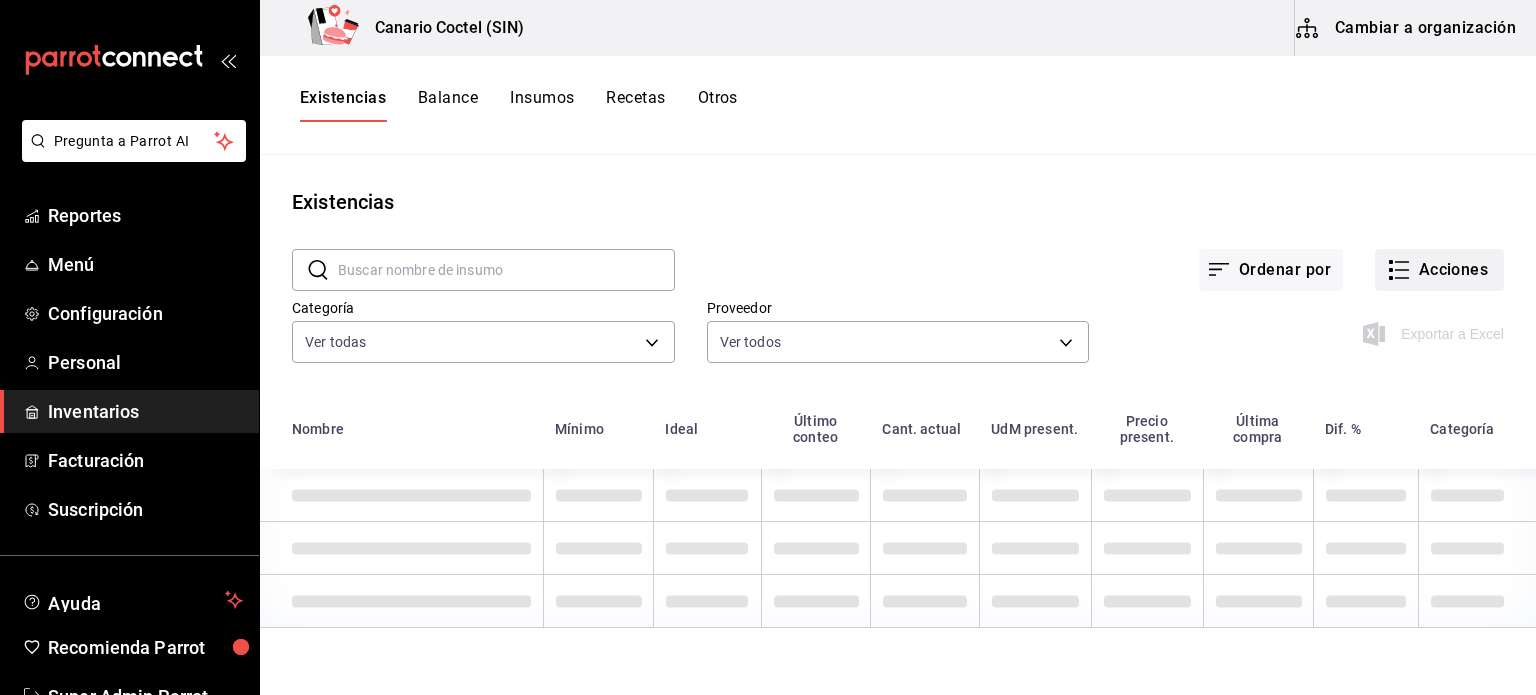 click on "Acciones" at bounding box center [1439, 270] 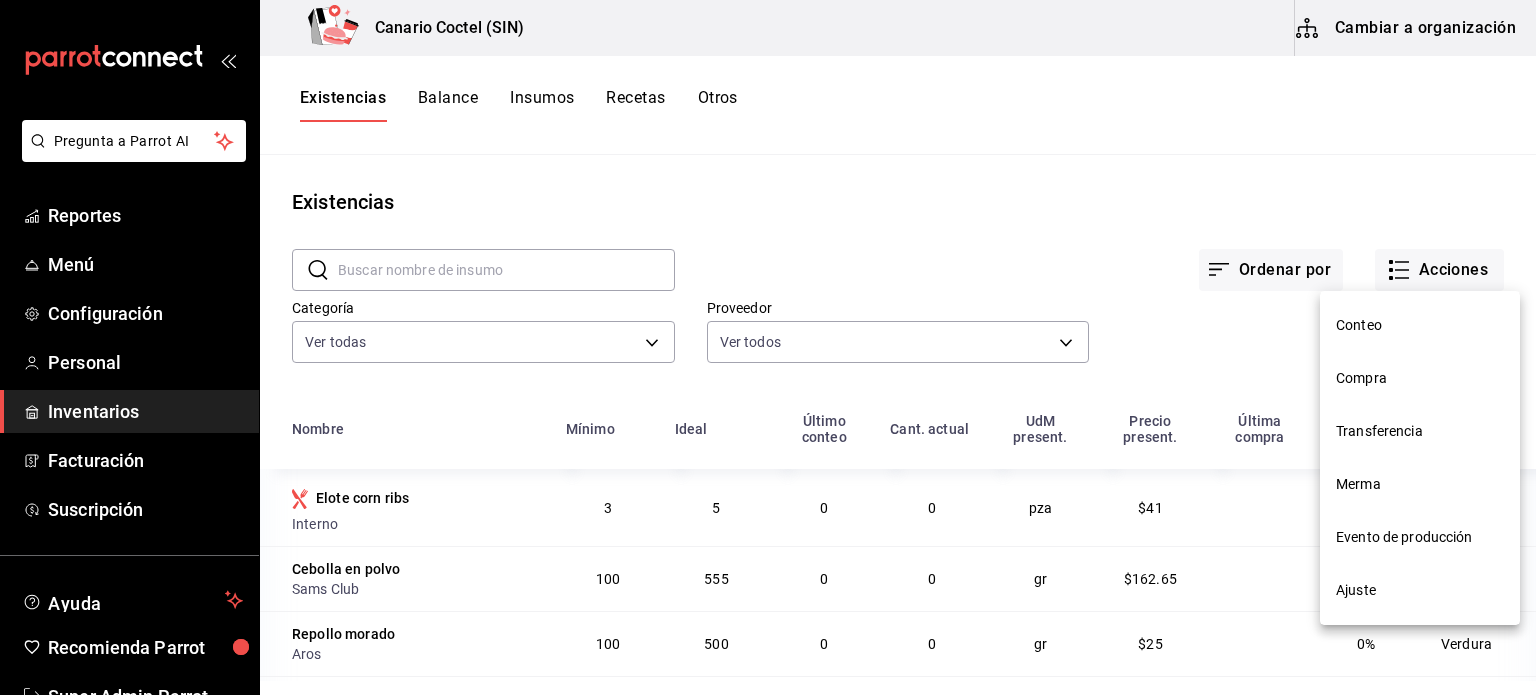 click at bounding box center [768, 347] 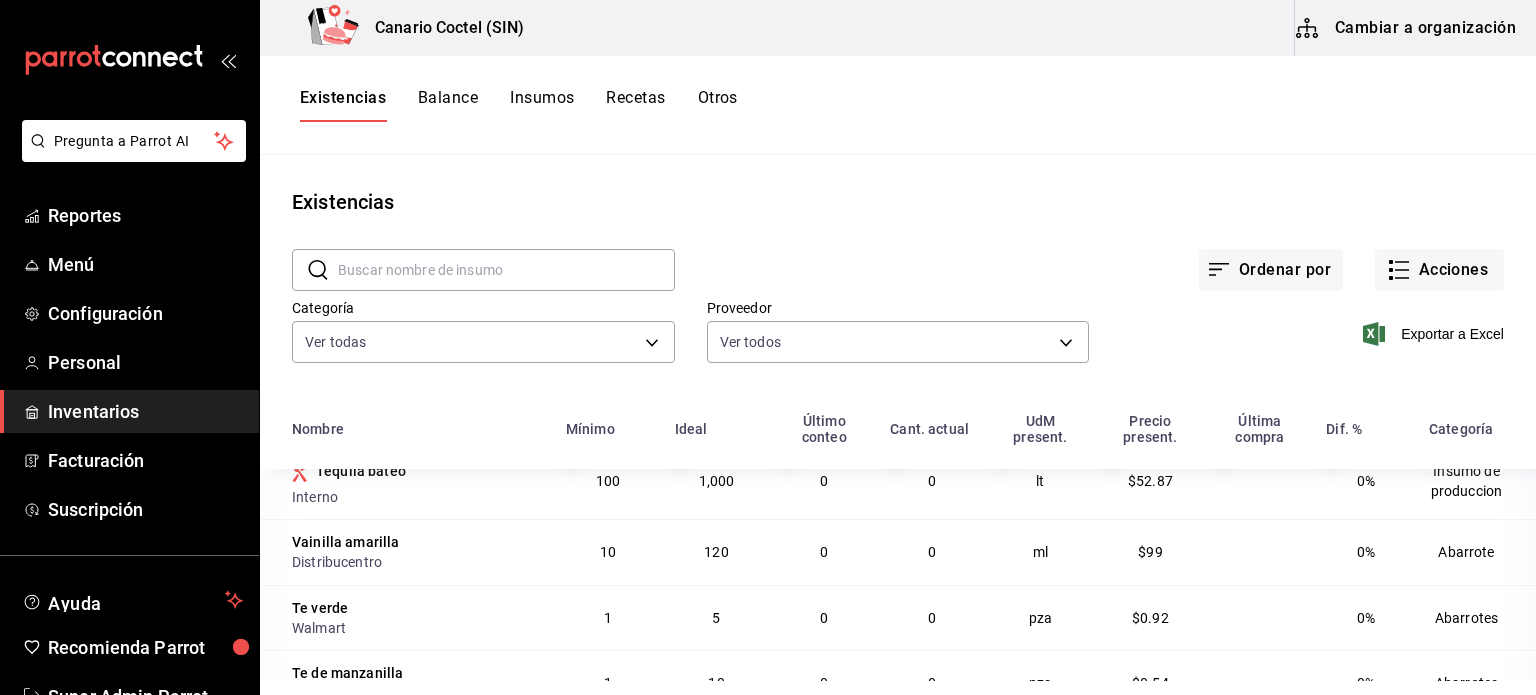 scroll, scrollTop: 1056, scrollLeft: 0, axis: vertical 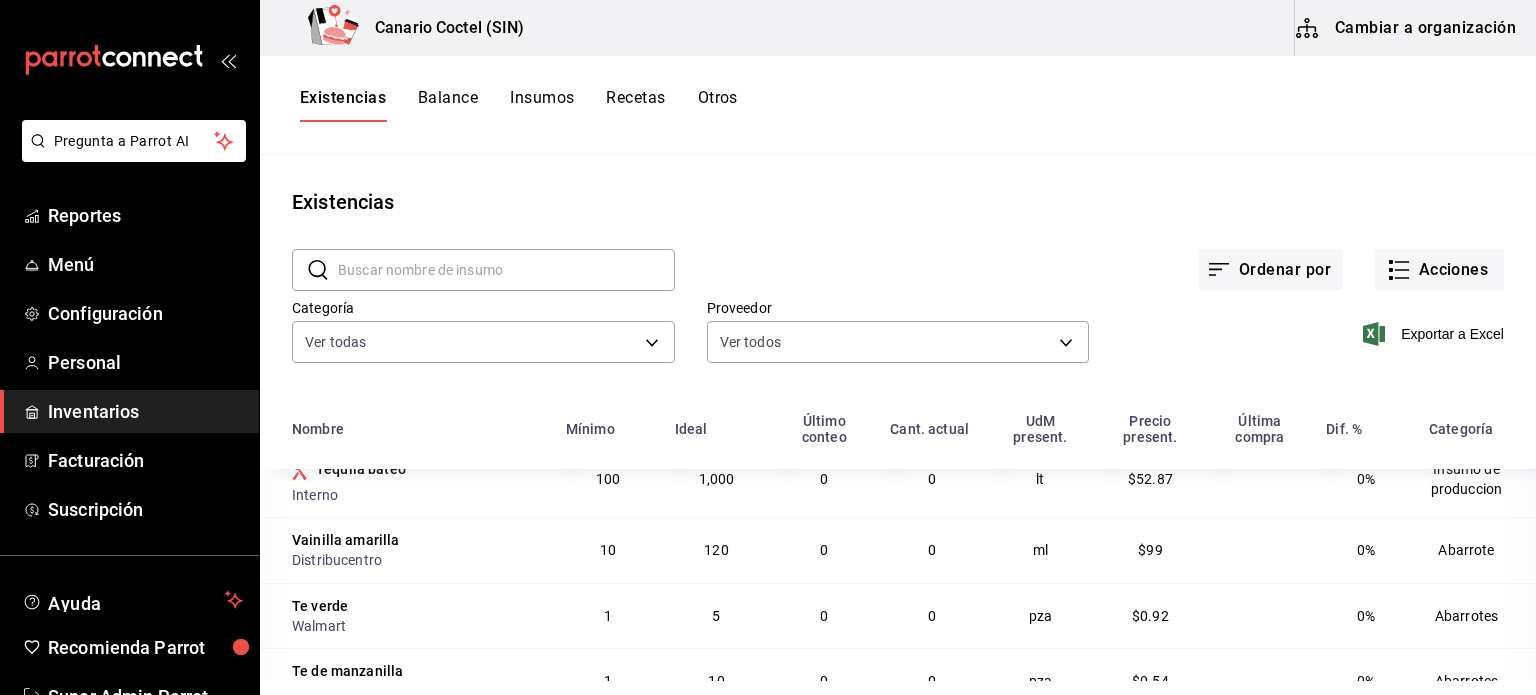 click on "Balance" at bounding box center (448, 105) 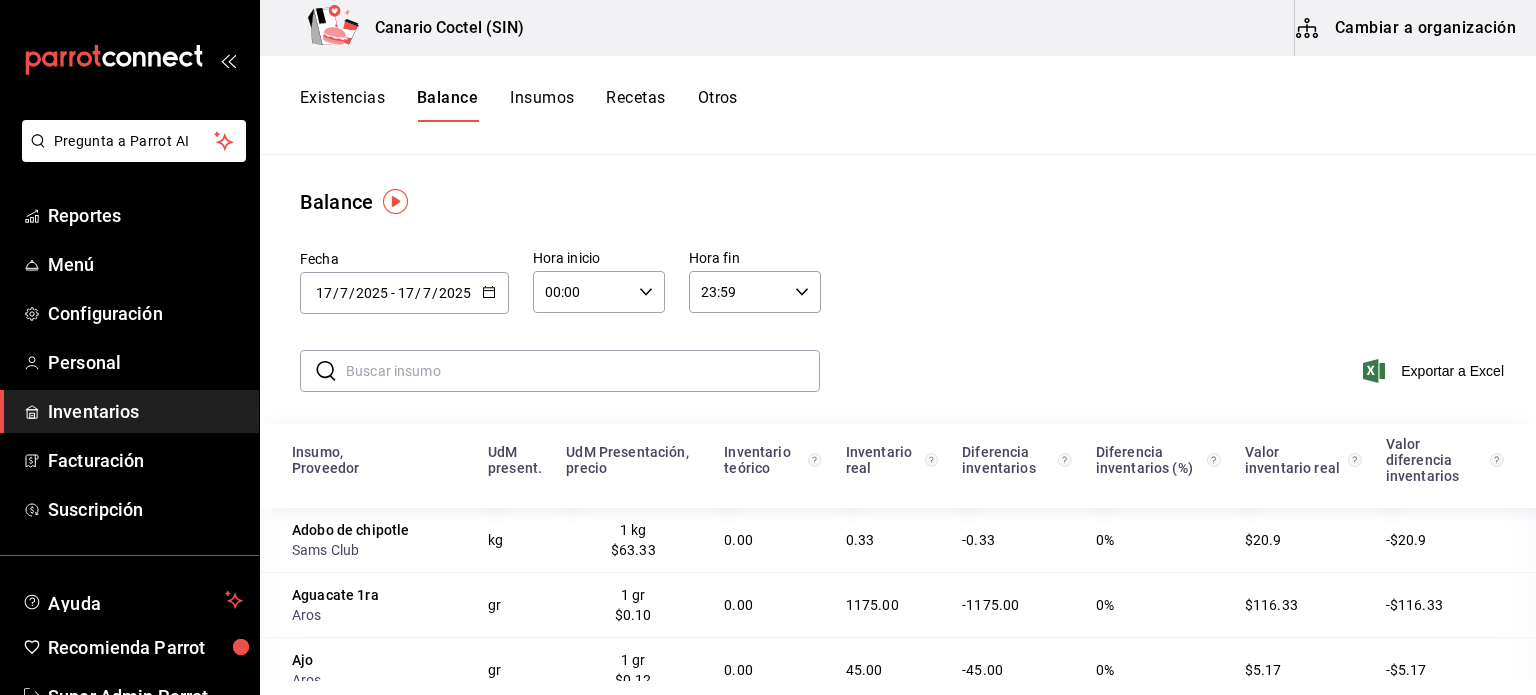 click at bounding box center [583, 371] 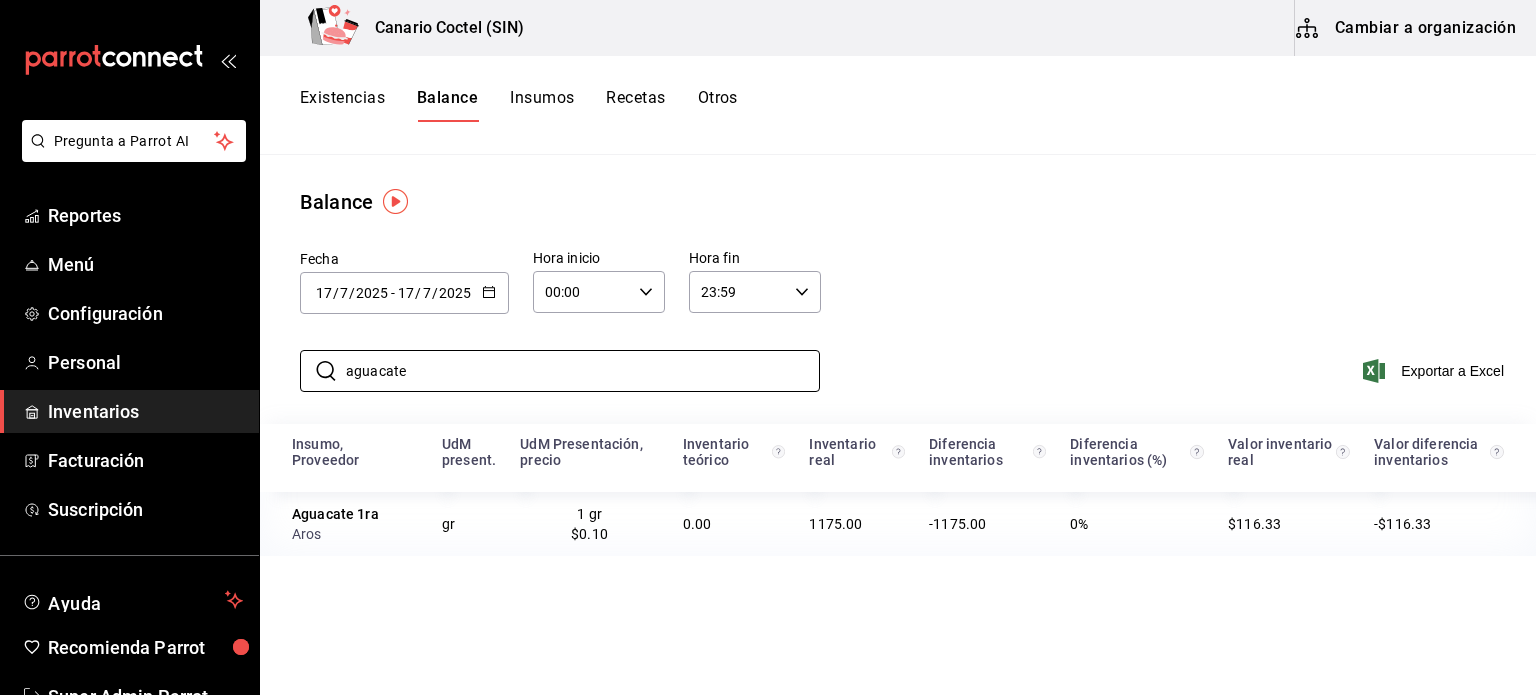 type on "aguacate" 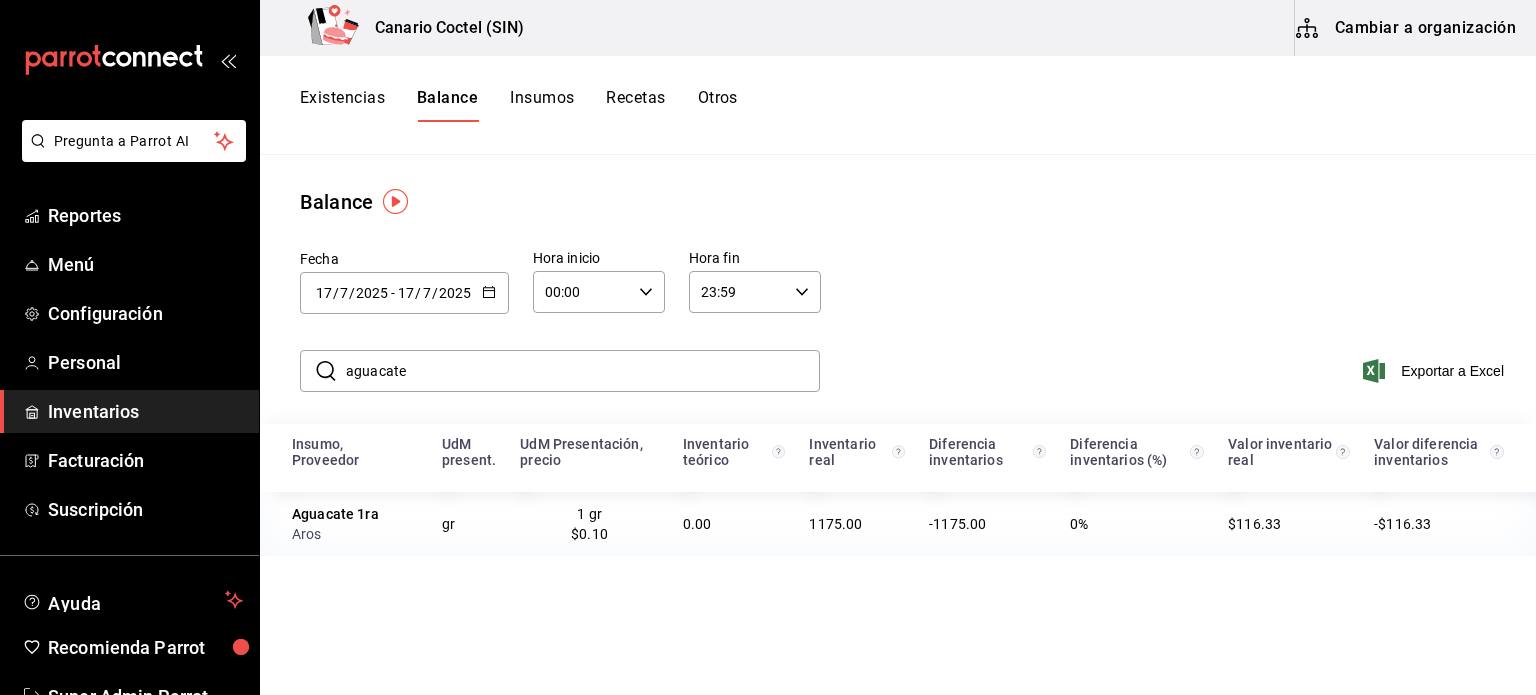 click on "Existencias Balance Insumos Recetas Otros" at bounding box center (898, 105) 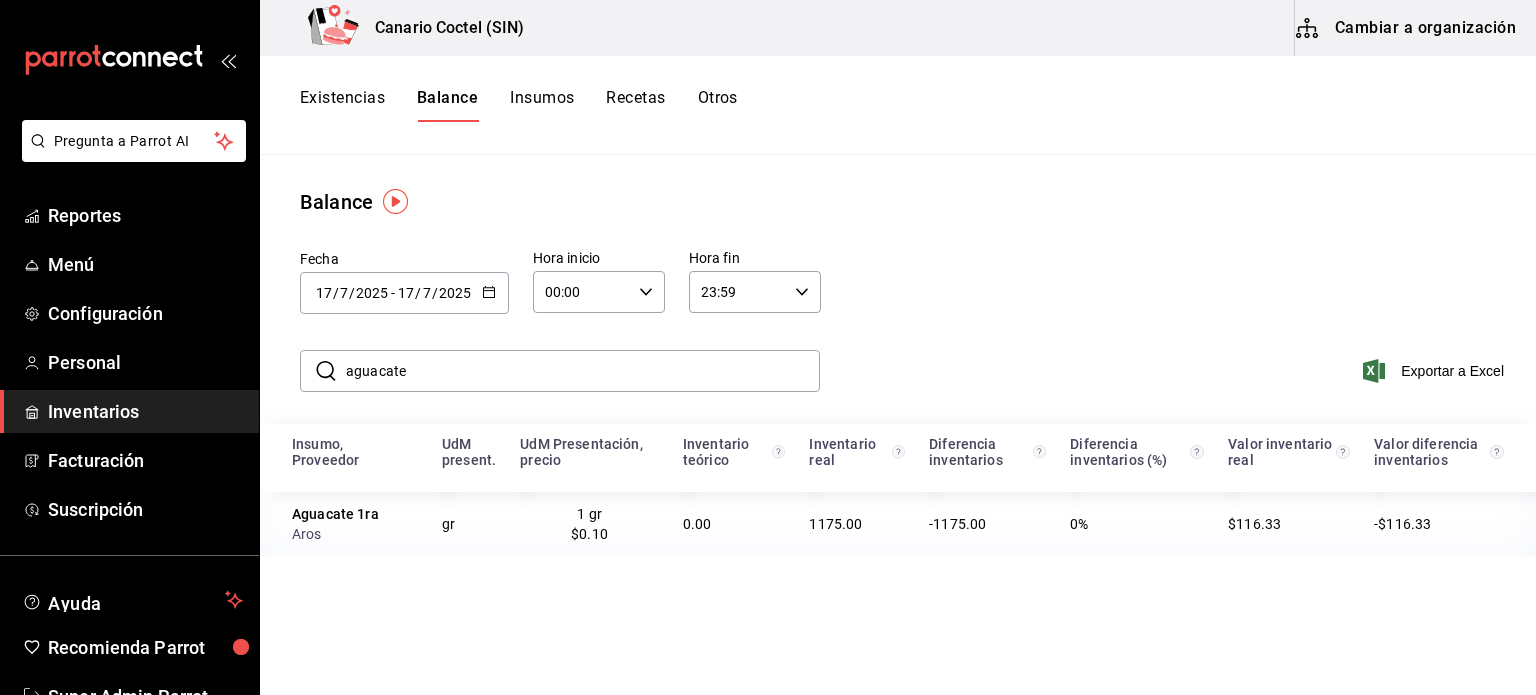 click on "Existencias Balance Insumos Recetas Otros" at bounding box center (898, 105) 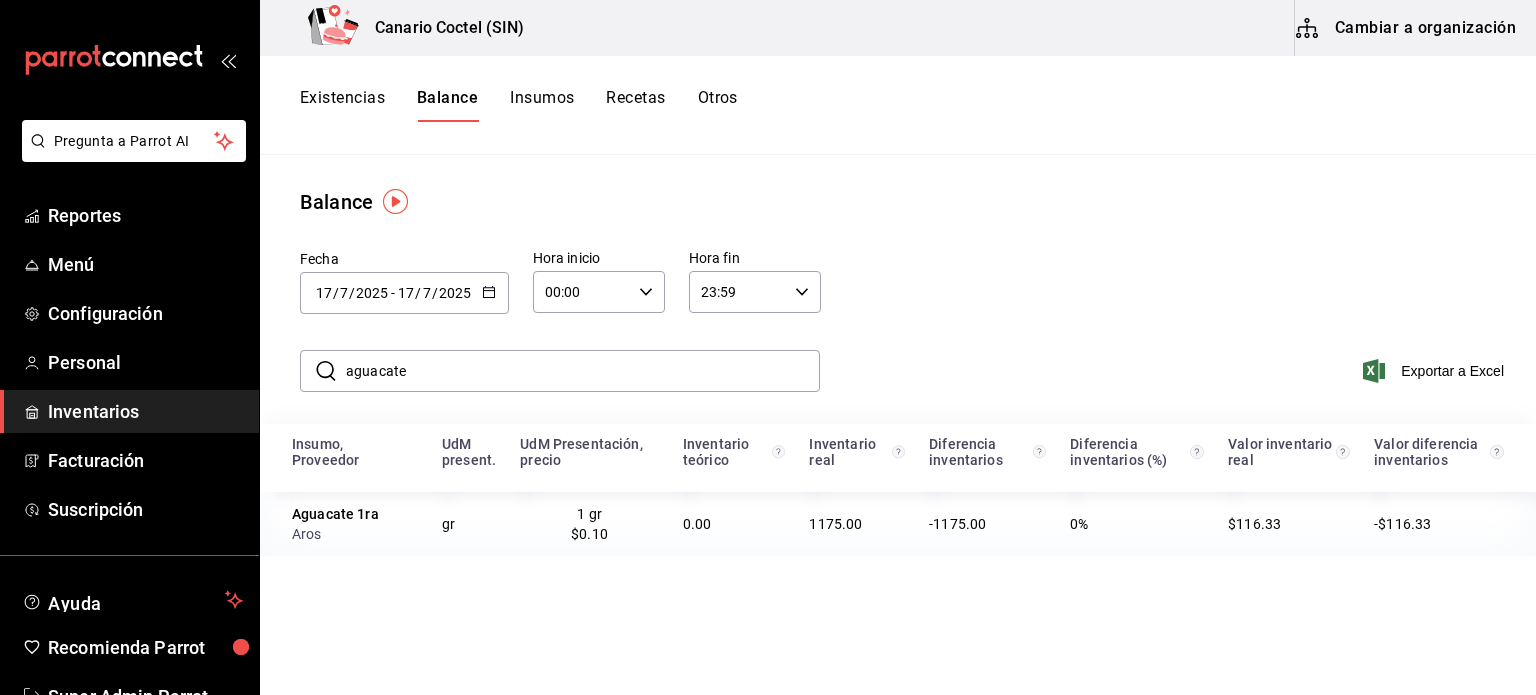 click on "Insumo,
Proveedor UdM present. UdM Presentación, precio Inventario teórico Inventario real Diferencia inventarios Diferencia inventarios (%) Valor inventario real Valor diferencia inventarios Aguacate 1ra Aros gr 1 gr
$0.10 0.00 1175.00 -1175.00 0% $116.33 -$116.33" at bounding box center (898, 687) 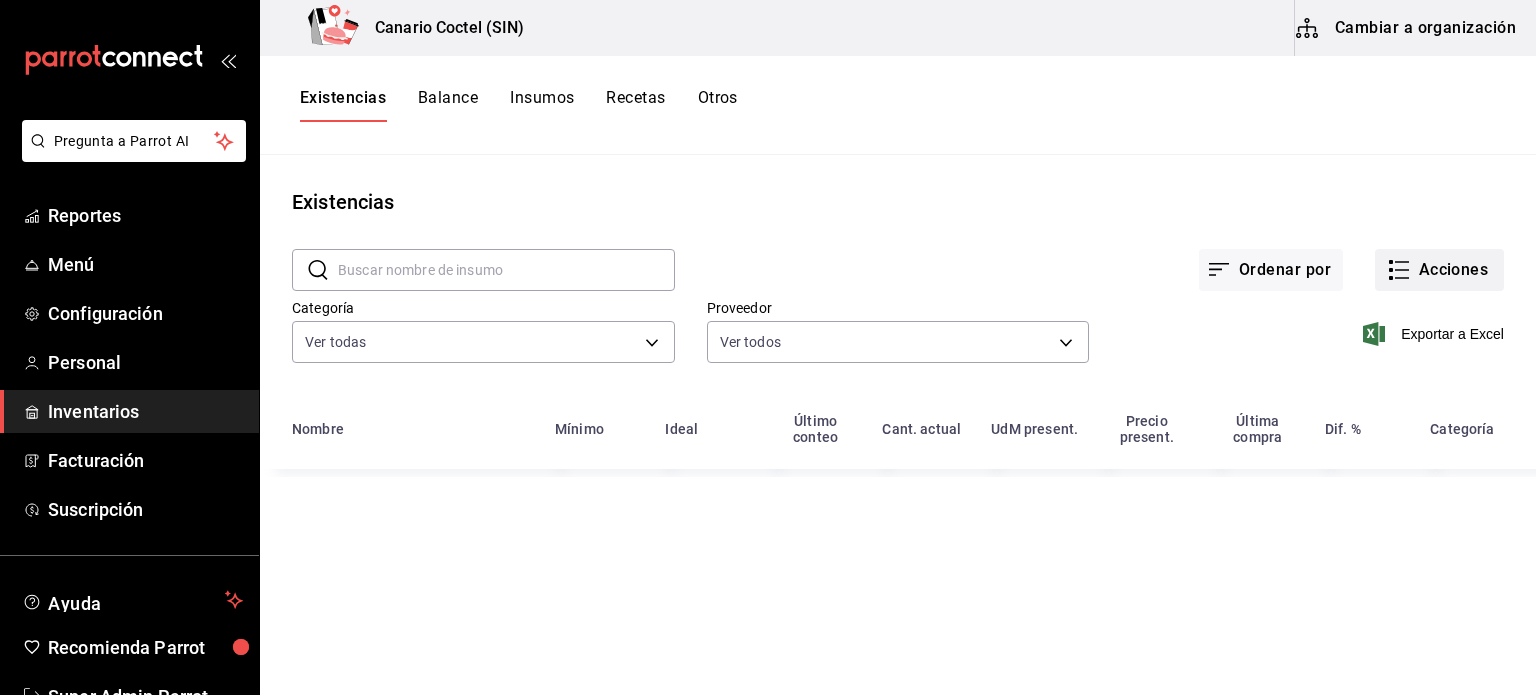 click on "Acciones" at bounding box center [1439, 270] 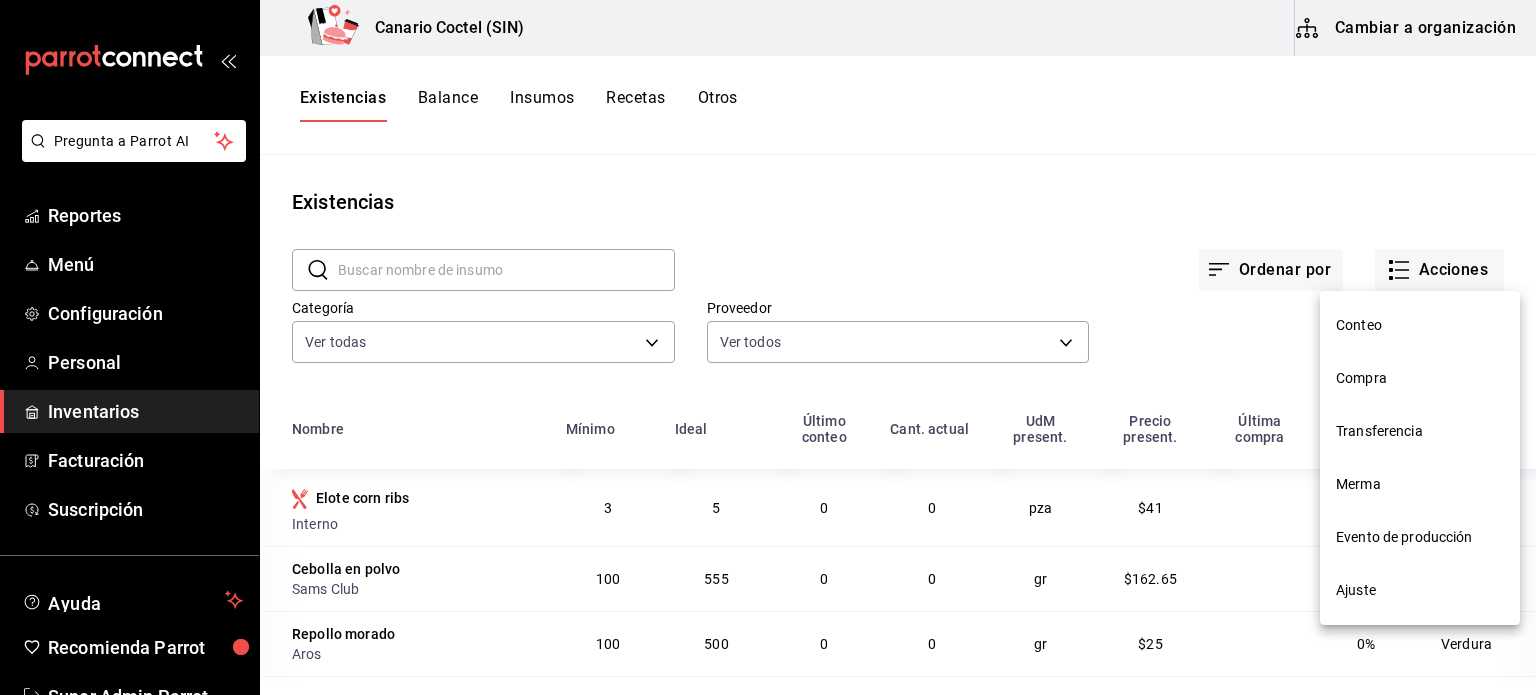 click on "Conteo" at bounding box center [1420, 325] 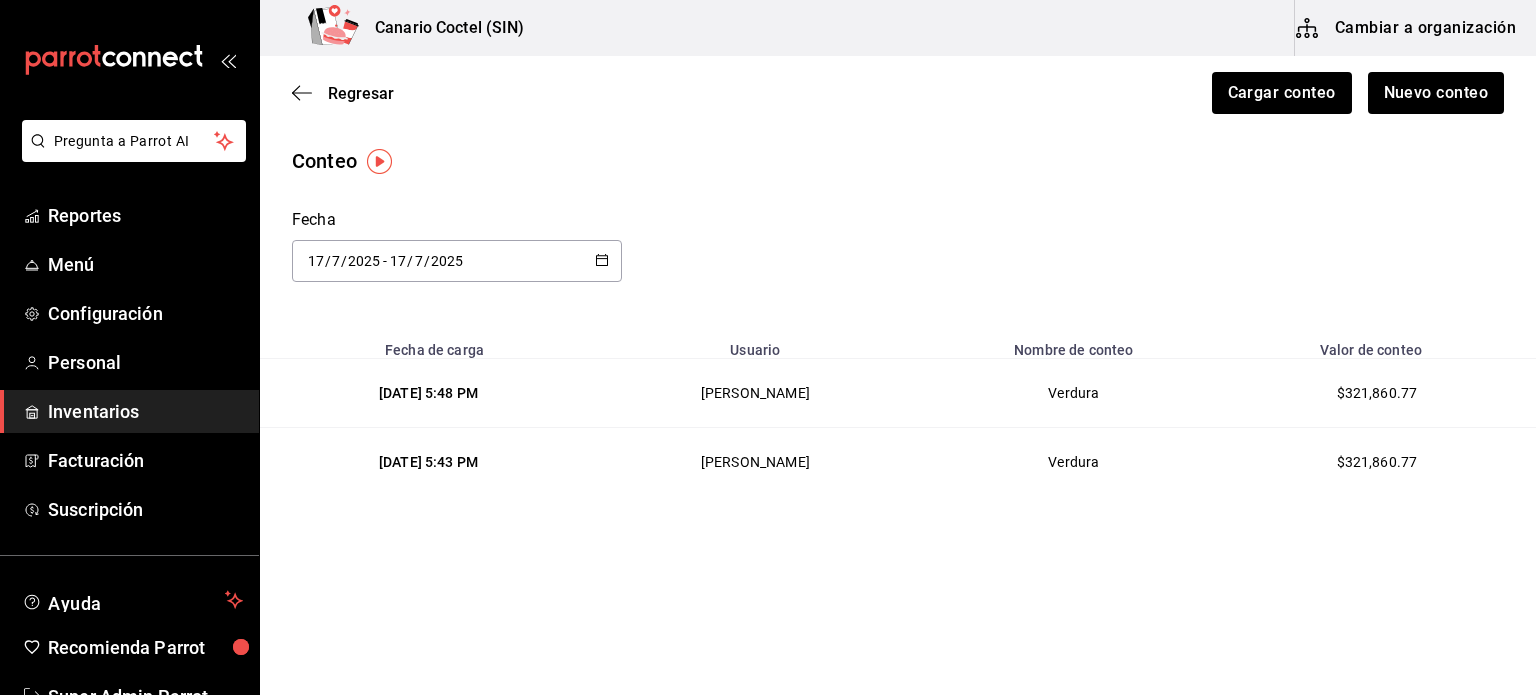 click at bounding box center (379, 161) 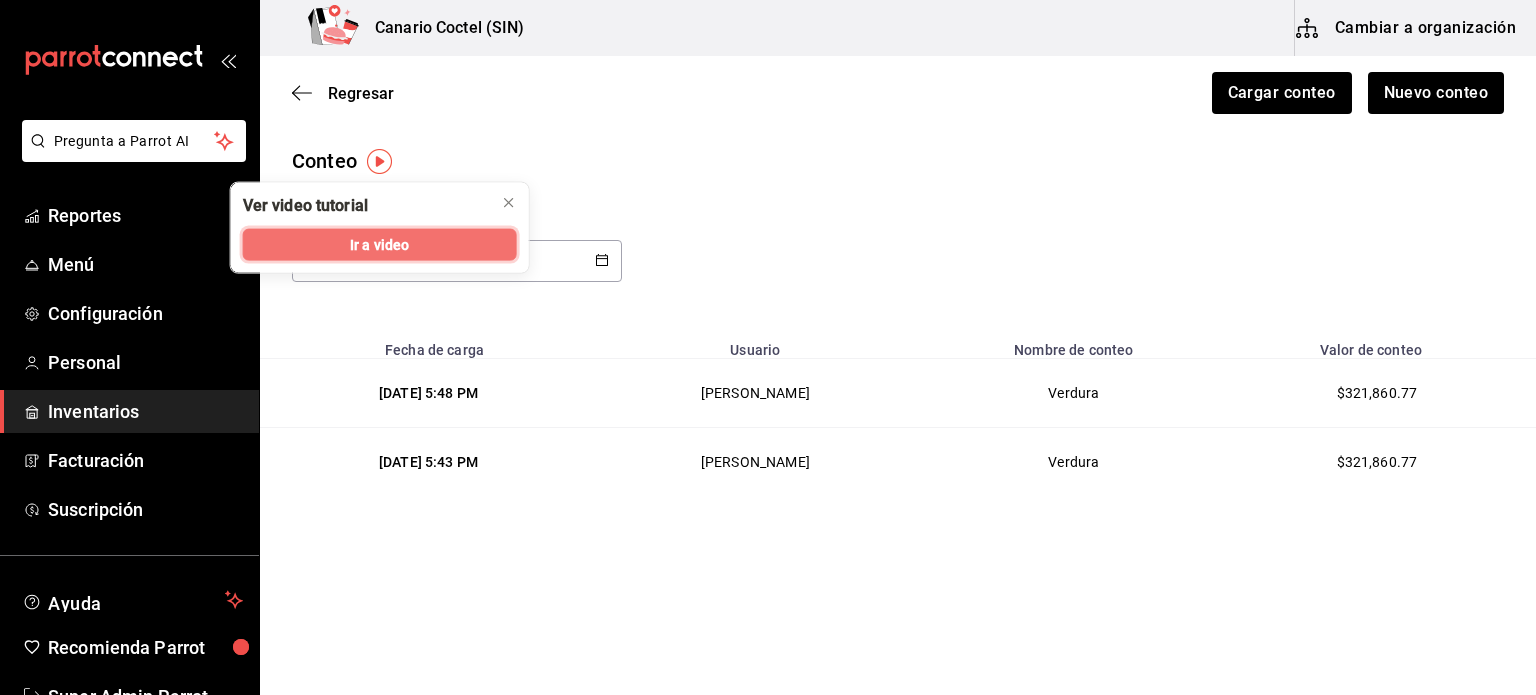 click on "Ir a video" at bounding box center [380, 245] 